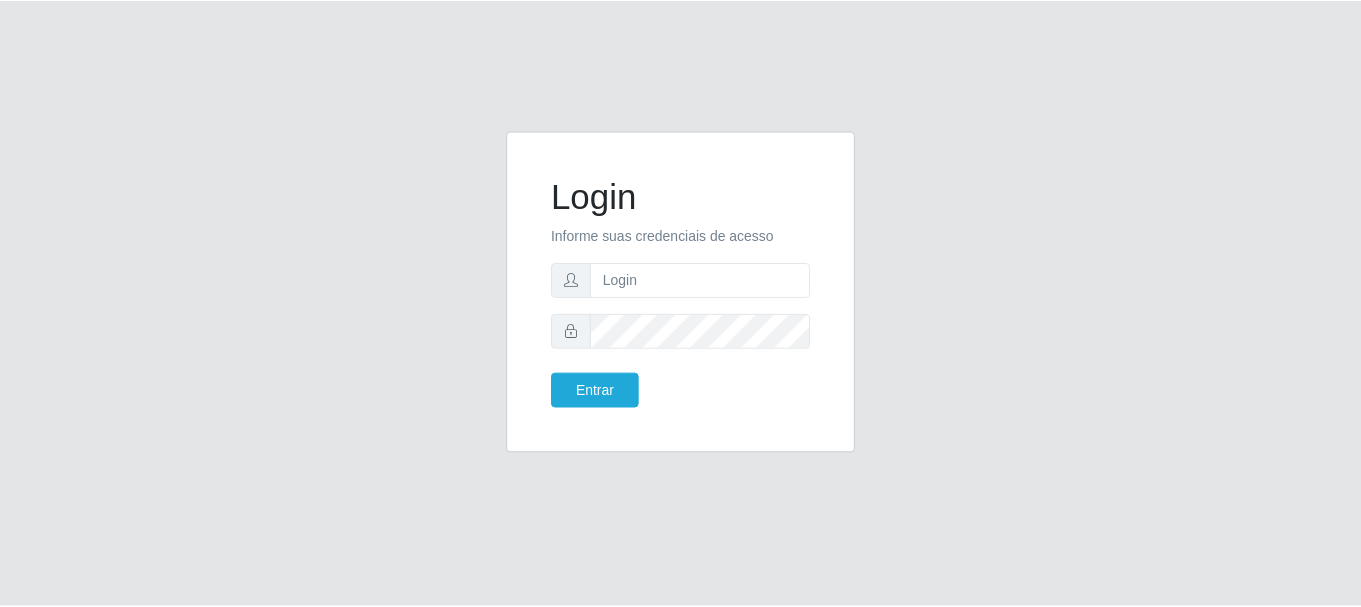 scroll, scrollTop: 0, scrollLeft: 0, axis: both 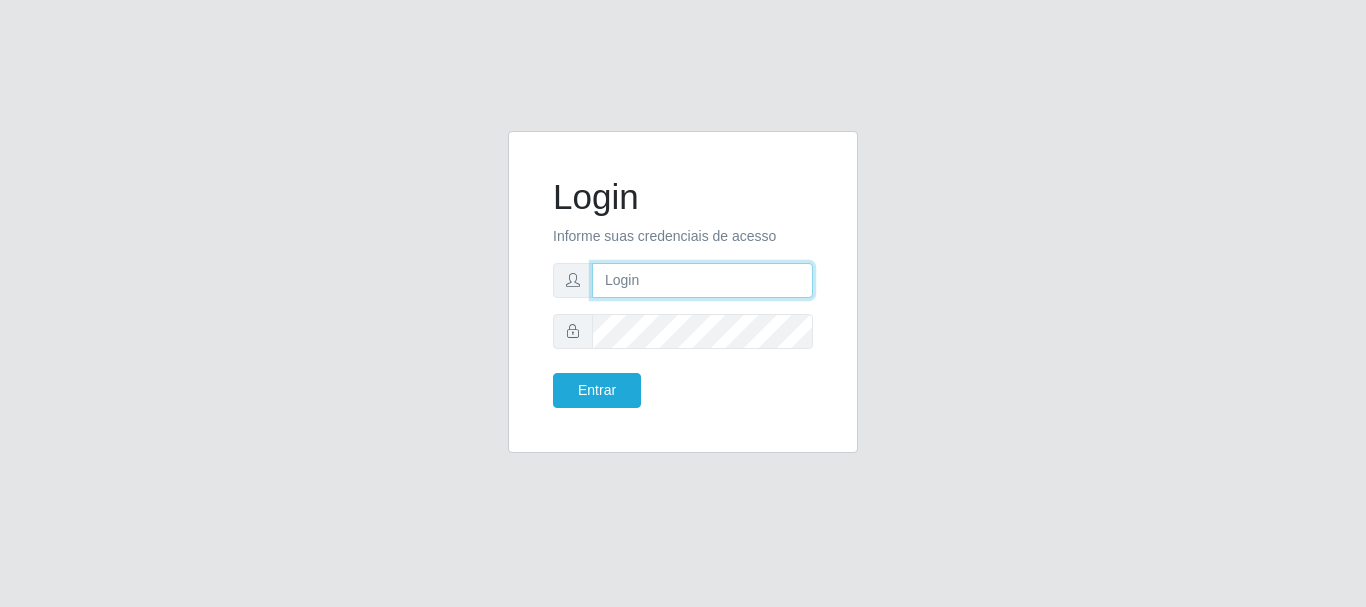 click at bounding box center (702, 280) 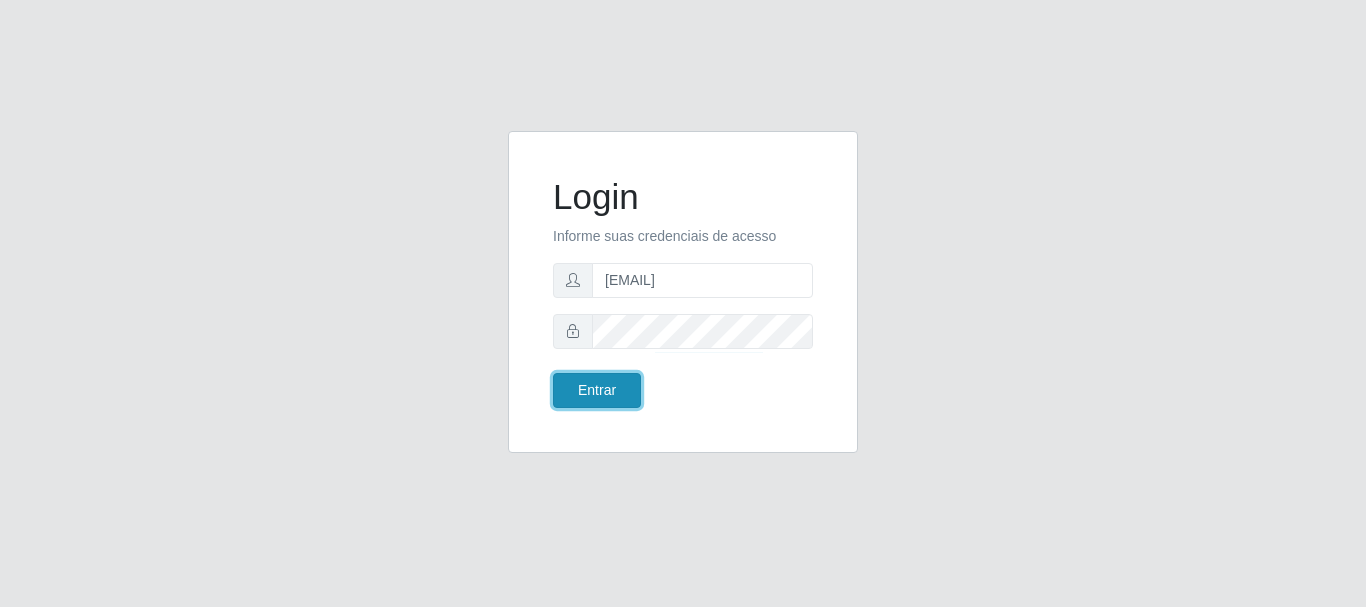click on "Entrar" at bounding box center [597, 390] 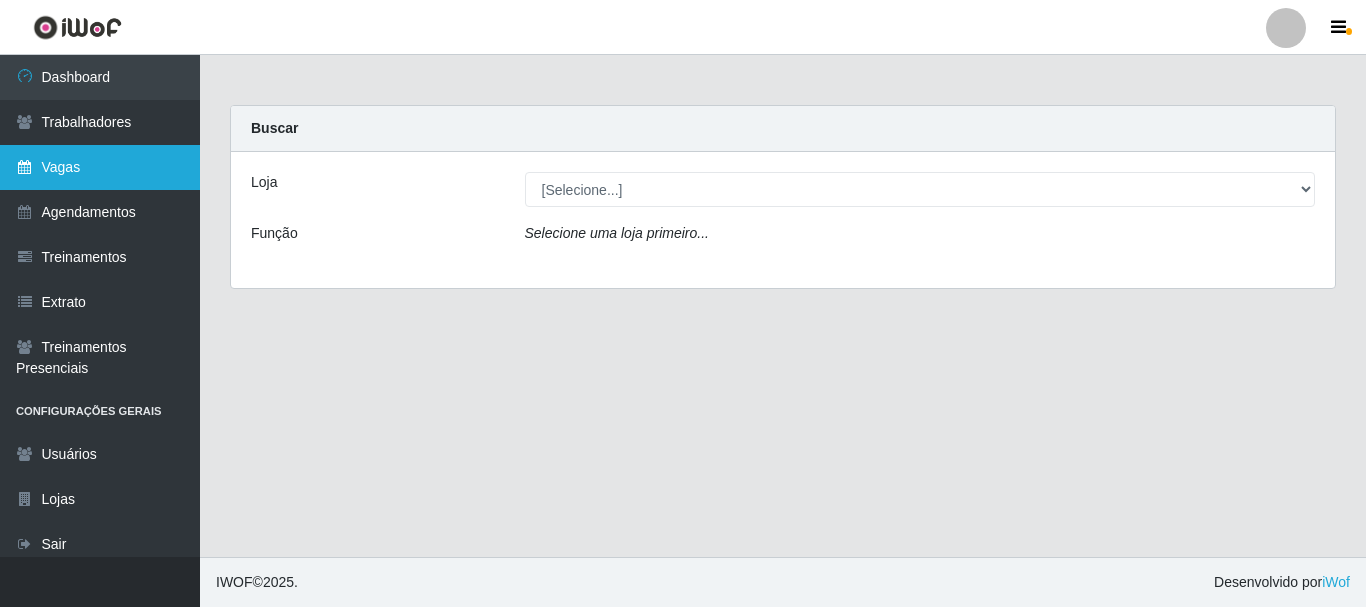 click on "Vagas" at bounding box center (100, 167) 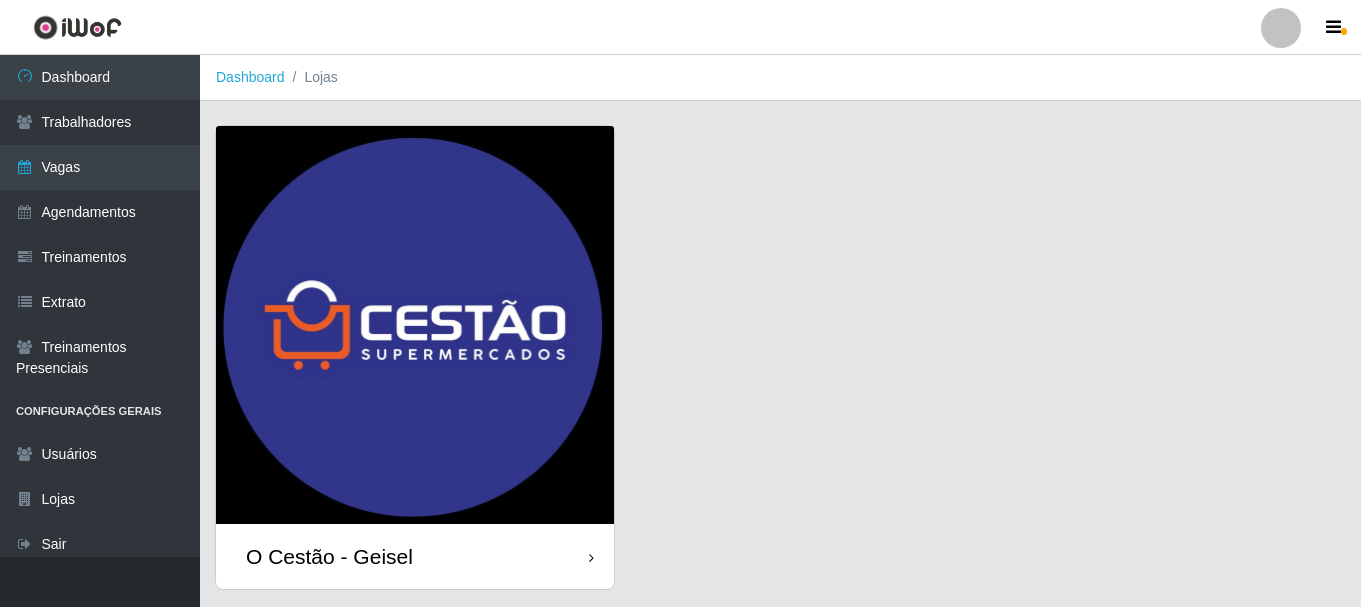 click on "O Cestão - Geisel" at bounding box center (415, 556) 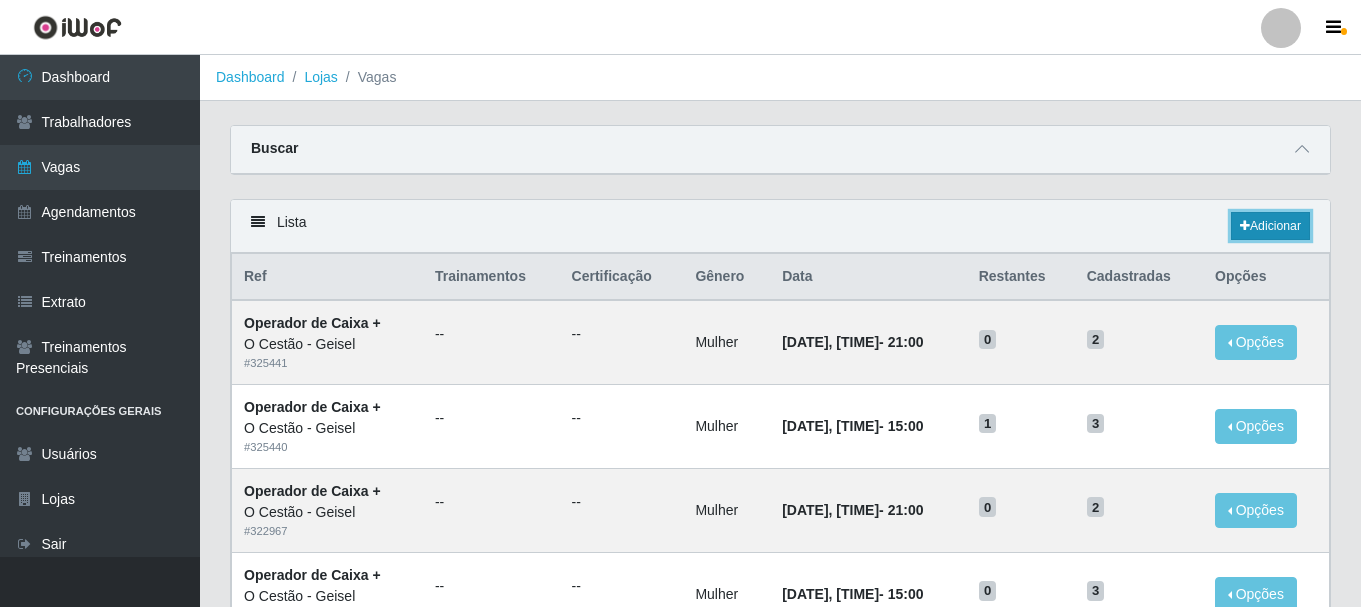 click on "Adicionar" at bounding box center [1270, 226] 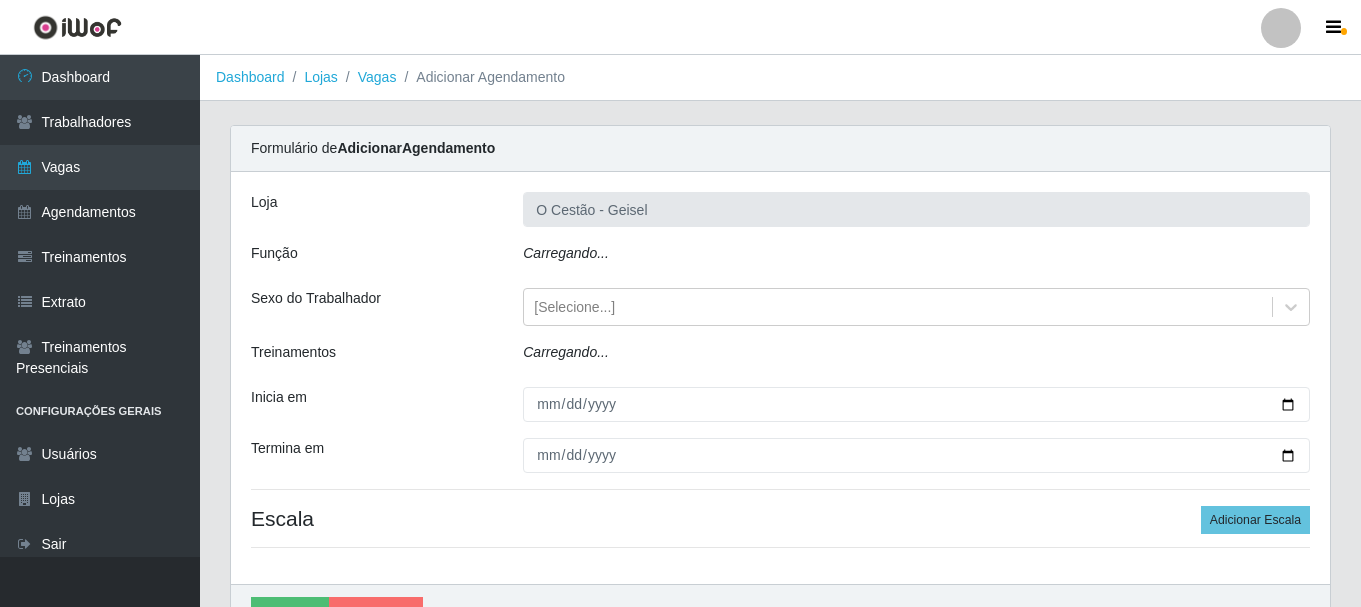 type on "O Cestão - Geisel" 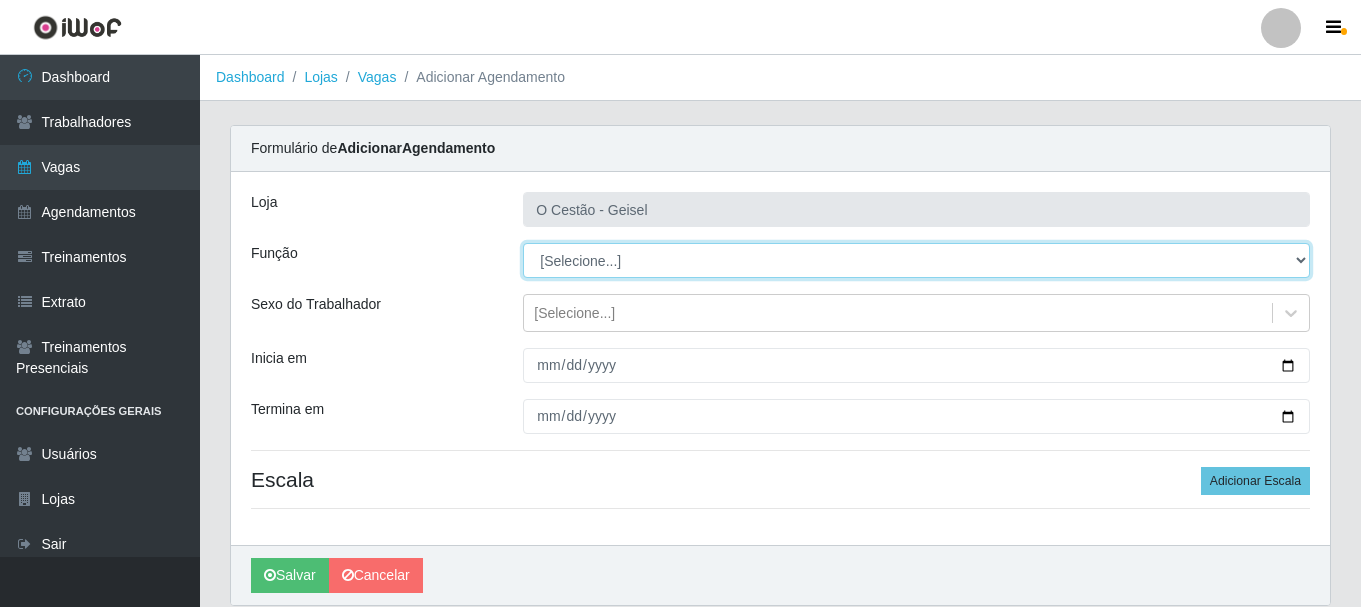 click on "[Selecione...] ASG ASG + ASG ++ Auxiliar de Estoque Auxiliar de Estoque + Auxiliar de Estoque ++ Balconista Balconista + Balconista ++ Balconista de Frios Balconista de Frios + Balconista de Frios ++ Balconista de Padaria  Balconista de Padaria + Balconista de Padaria ++ Embalador Embalador + Embalador ++ Operador de Caixa Operador de Caixa + Operador de Caixa ++ Repositor  Repositor + Repositor ++" at bounding box center (916, 260) 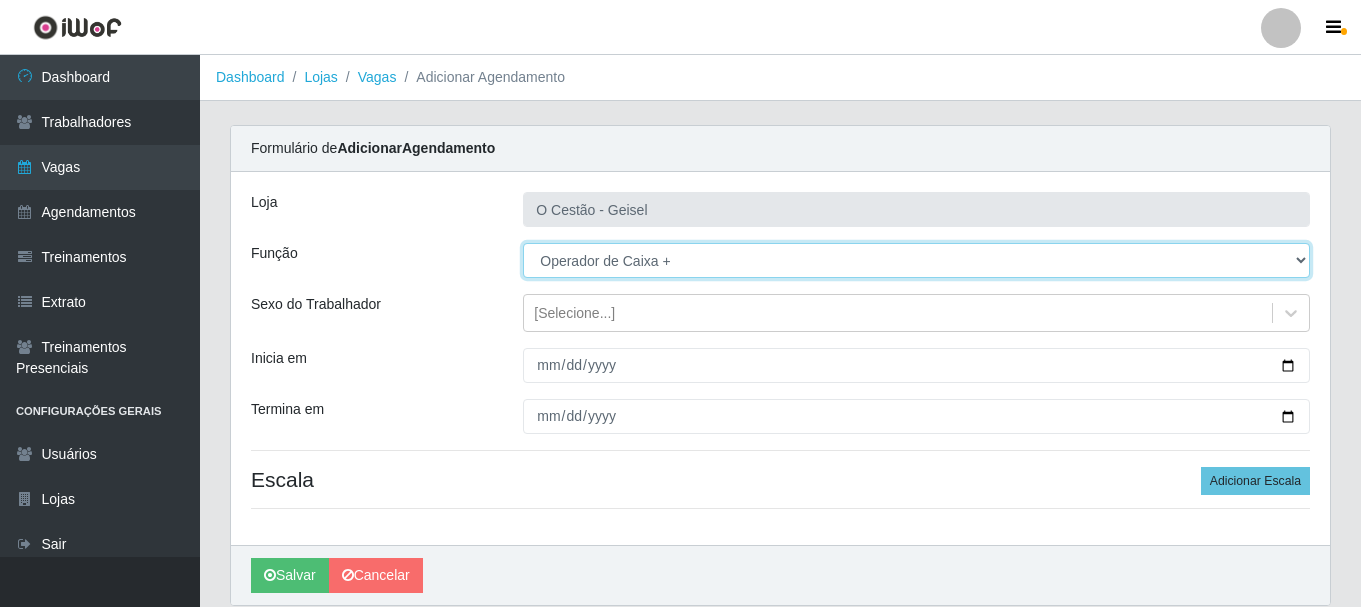 click on "[Selecione...] ASG ASG + ASG ++ Auxiliar de Estoque Auxiliar de Estoque + Auxiliar de Estoque ++ Balconista Balconista + Balconista ++ Balconista de Frios Balconista de Frios + Balconista de Frios ++ Balconista de Padaria  Balconista de Padaria + Balconista de Padaria ++ Embalador Embalador + Embalador ++ Operador de Caixa Operador de Caixa + Operador de Caixa ++ Repositor  Repositor + Repositor ++" at bounding box center (916, 260) 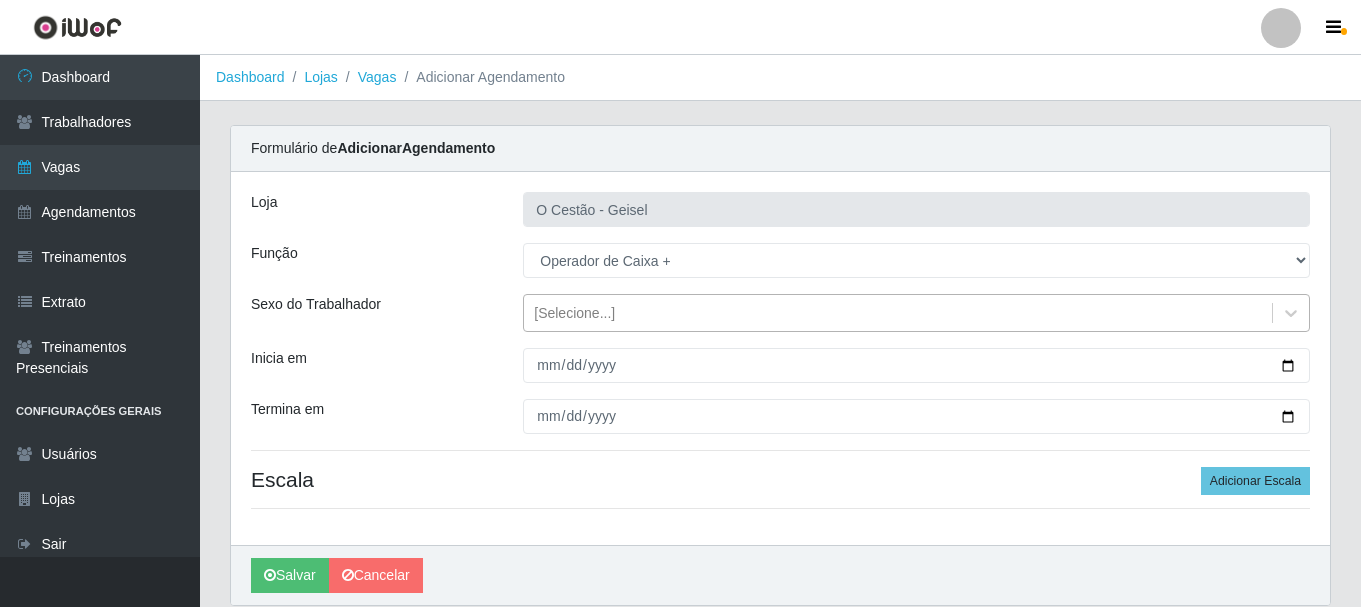 click on "[Selecione...]" at bounding box center [574, 313] 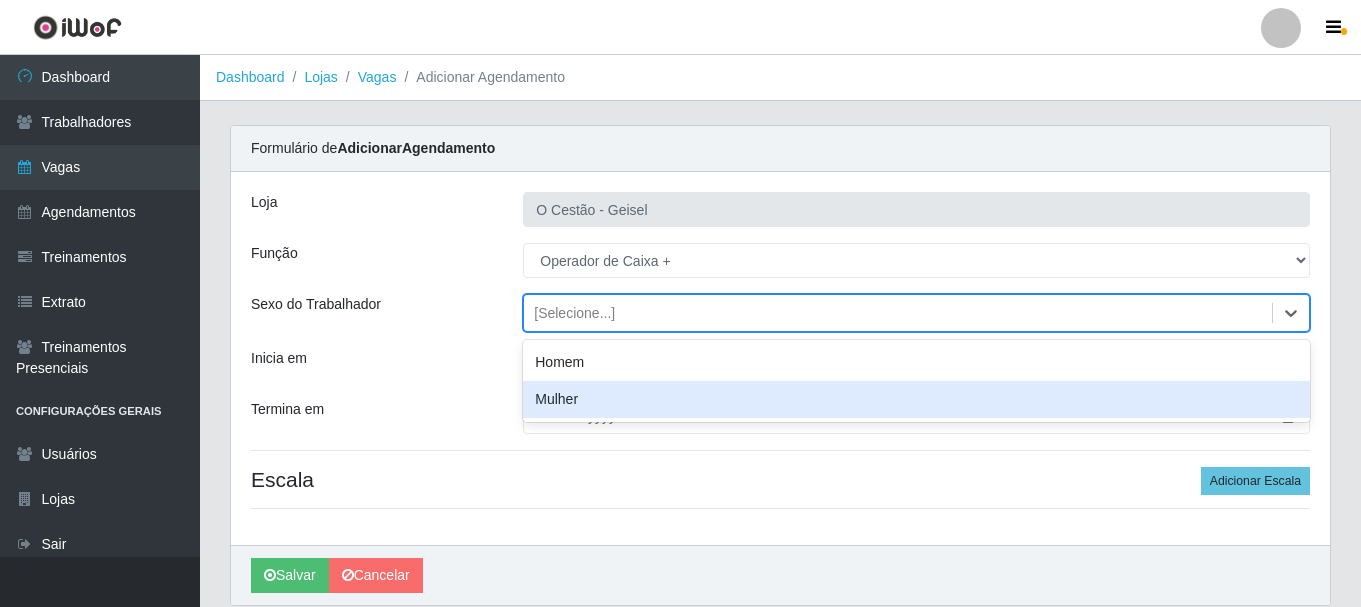 click on "Mulher" at bounding box center [916, 399] 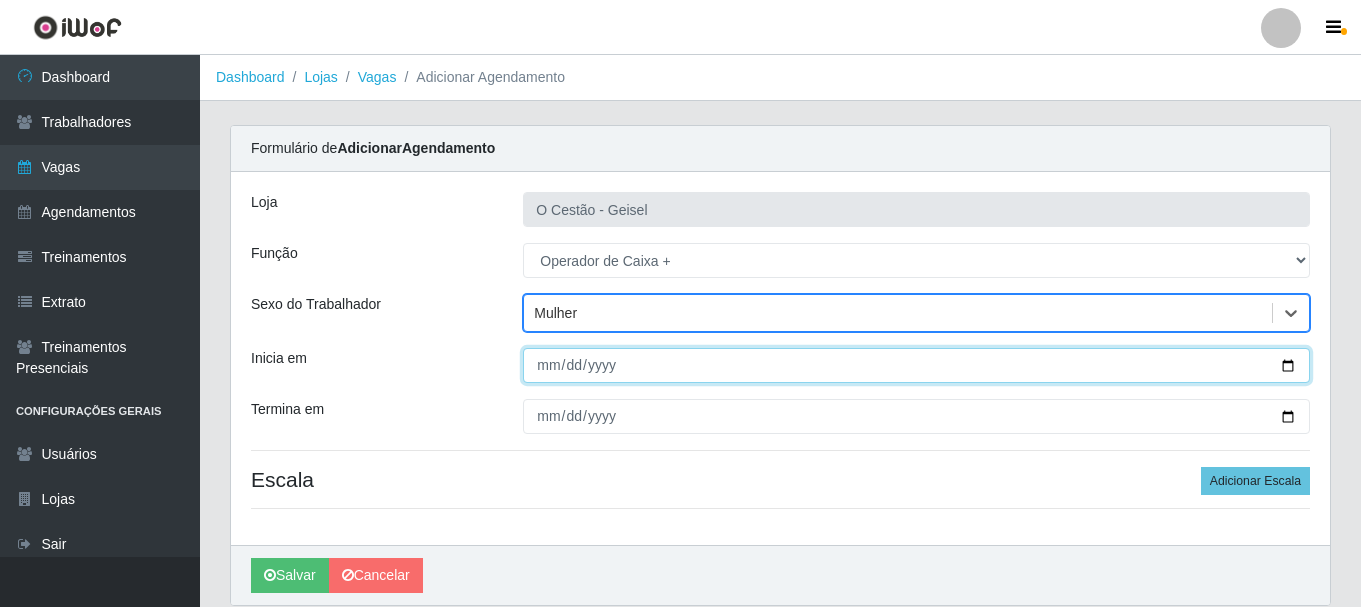 click on "Inicia em" at bounding box center [916, 365] 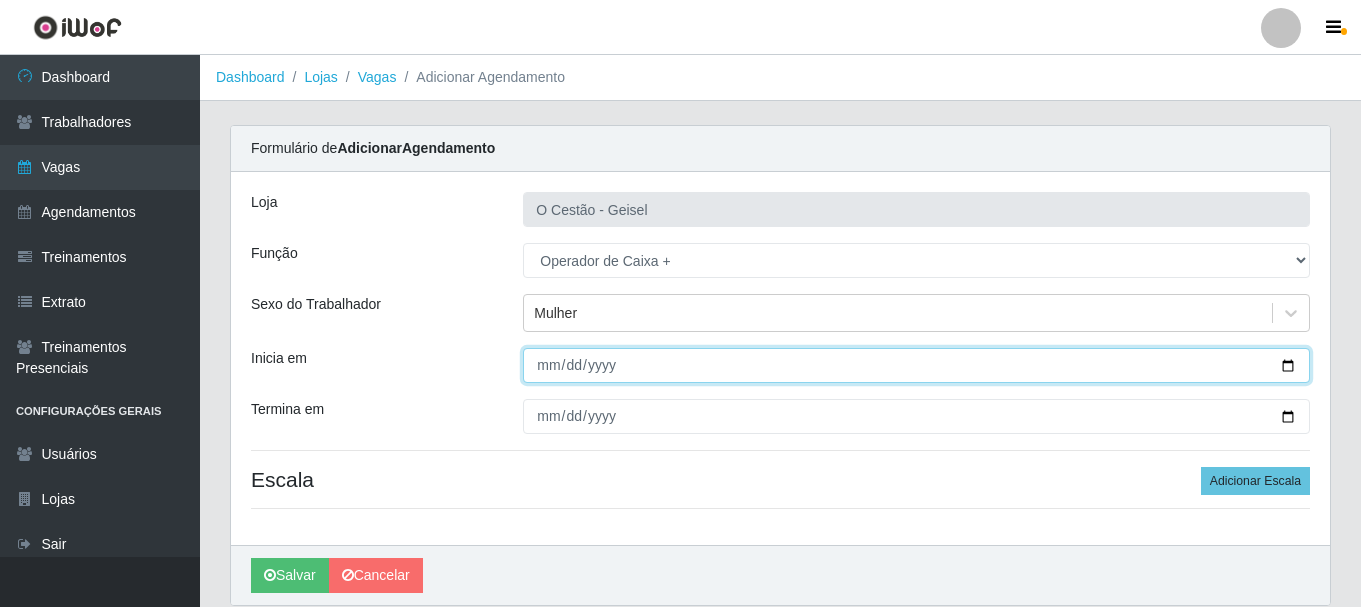 type on "[DATE]" 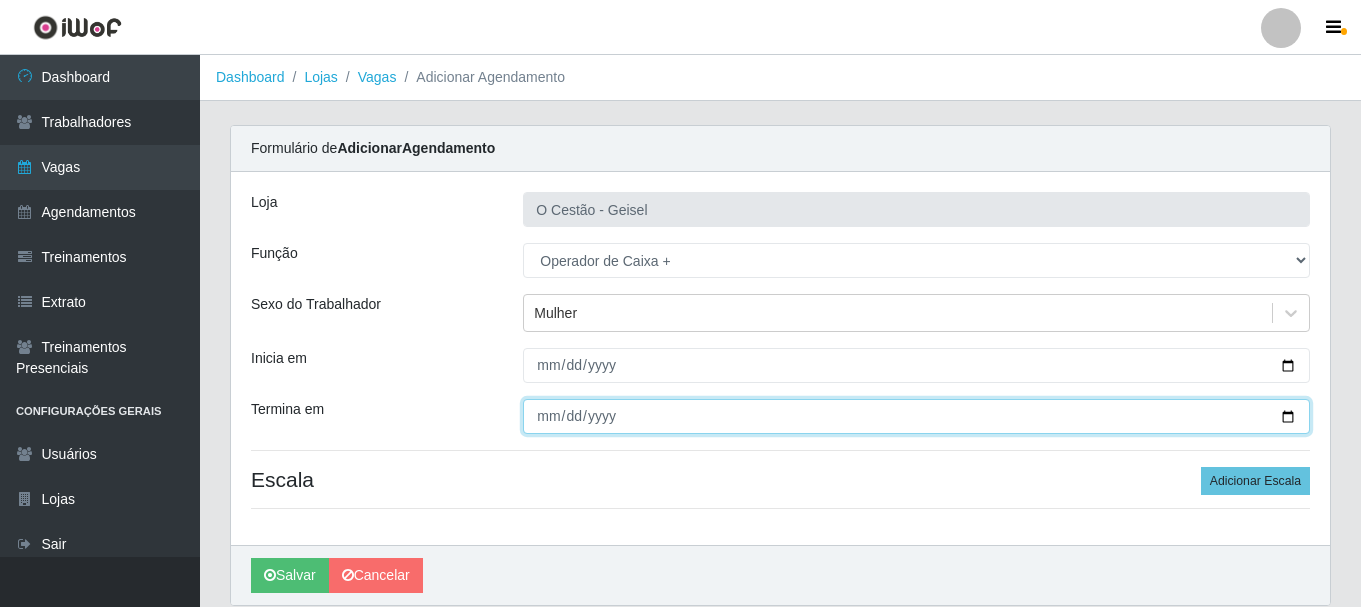 click on "Termina em" at bounding box center (916, 416) 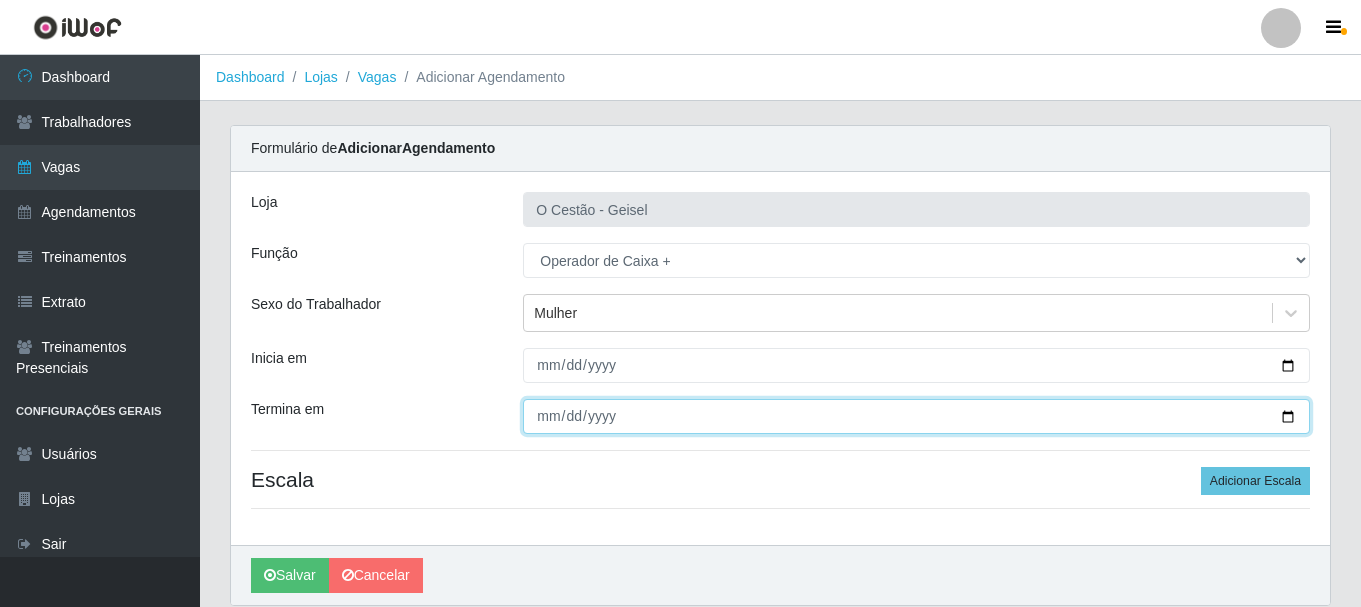 click on "Termina em" at bounding box center [916, 416] 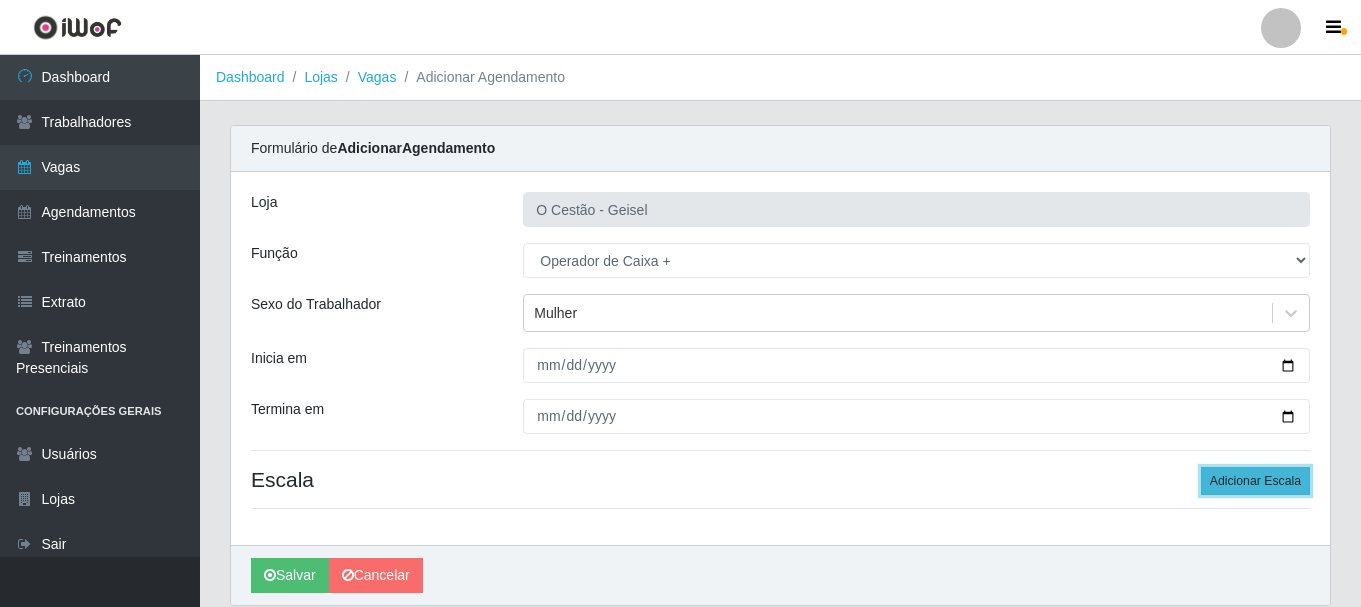 click on "Adicionar Escala" at bounding box center [1255, 481] 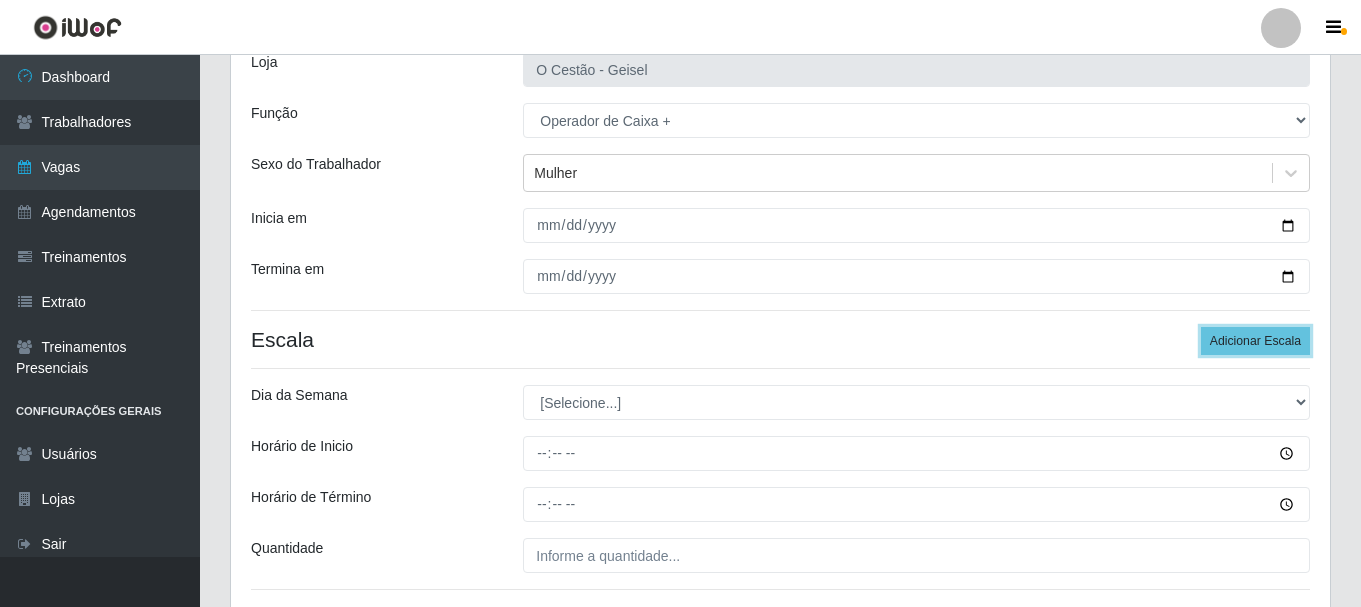 scroll, scrollTop: 200, scrollLeft: 0, axis: vertical 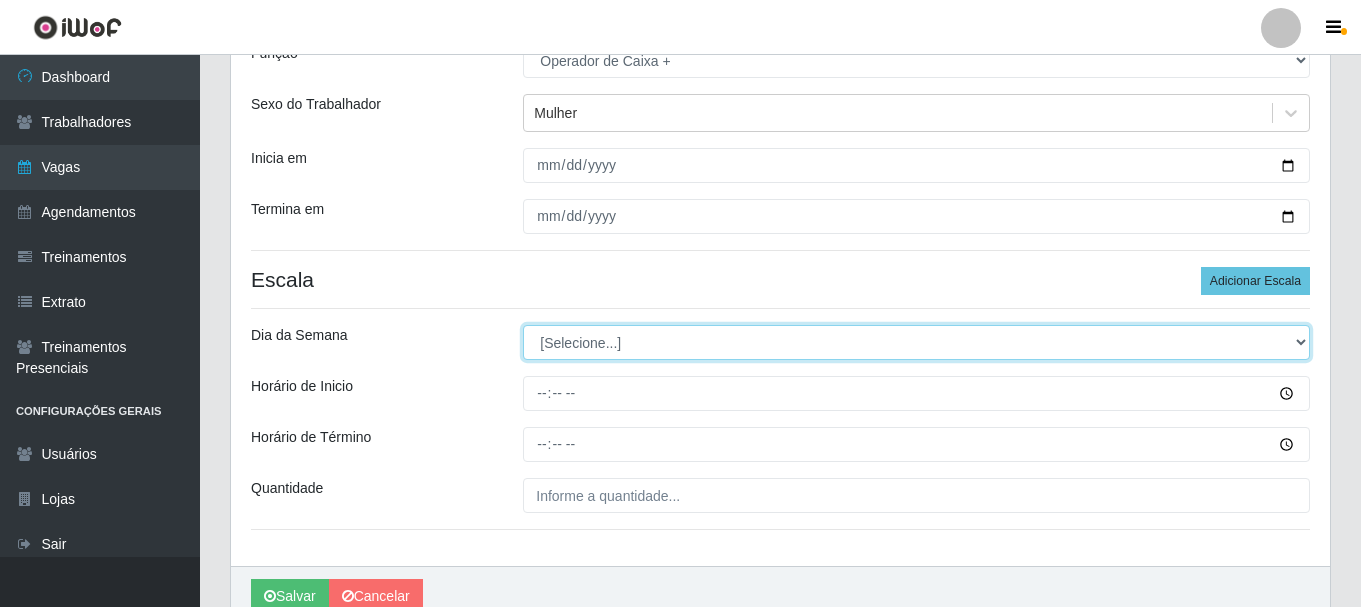 click on "[Selecione...] Segunda Terça Quarta Quinta Sexta Sábado Domingo" at bounding box center [916, 342] 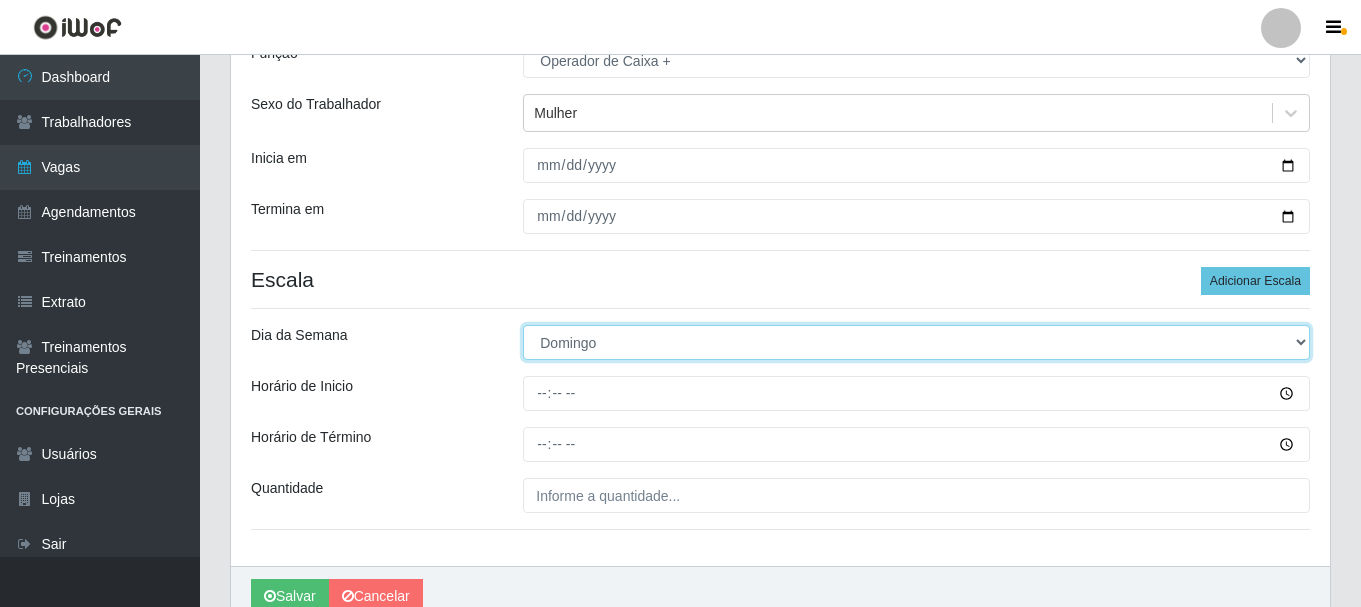 click on "[Selecione...] Segunda Terça Quarta Quinta Sexta Sábado Domingo" at bounding box center (916, 342) 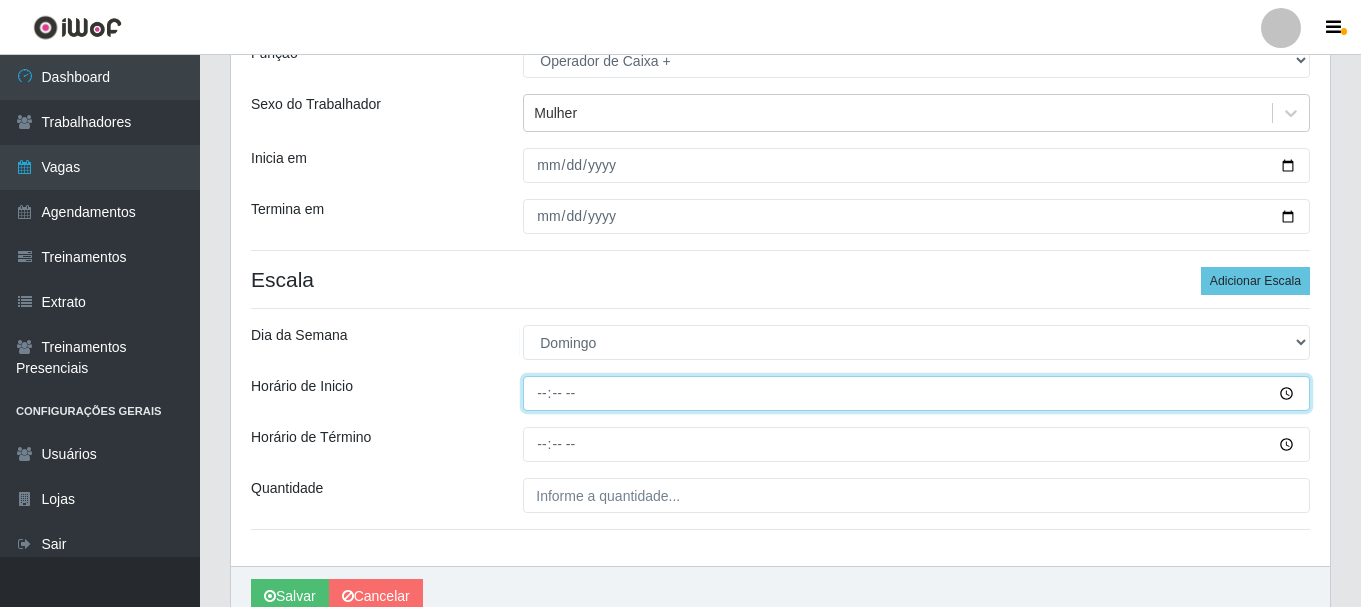click on "Horário de Inicio" at bounding box center (916, 393) 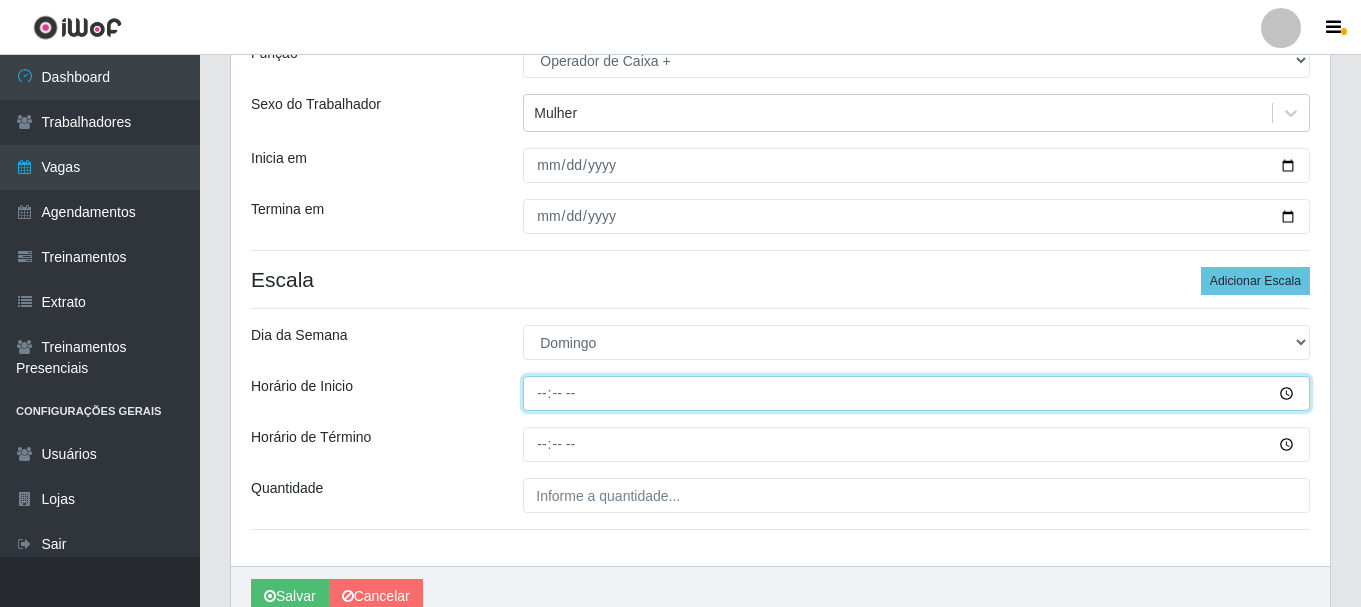 type on "09:00" 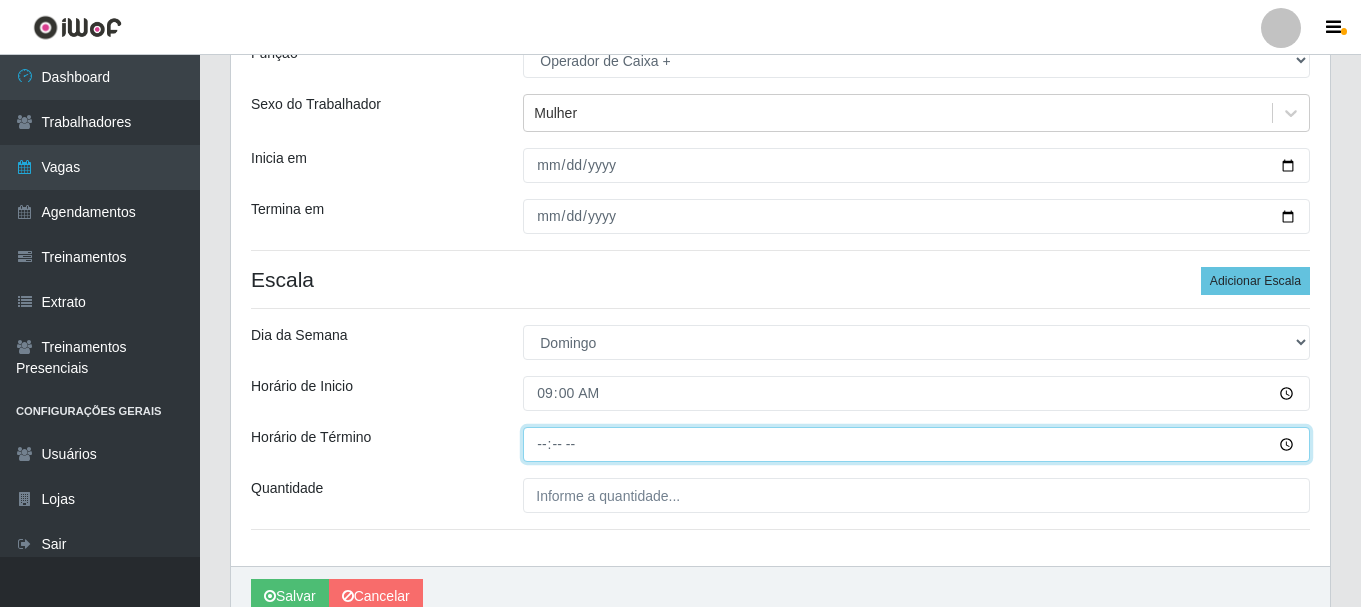 click on "Horário de Término" at bounding box center (916, 444) 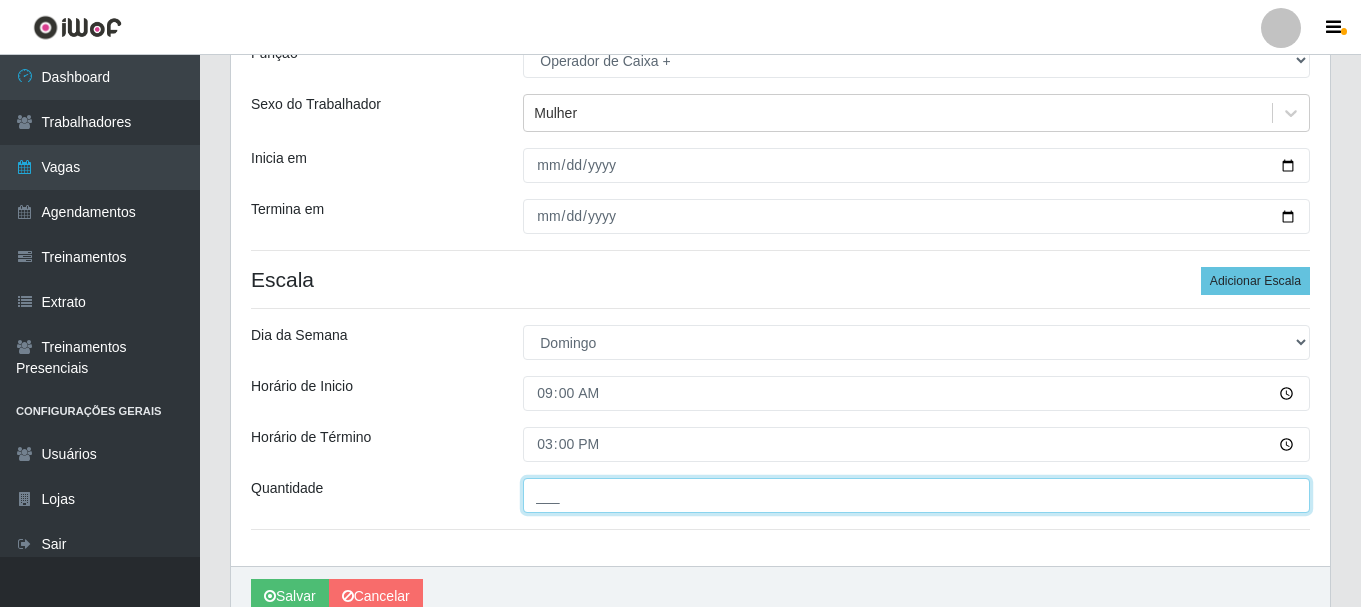 click on "___" at bounding box center [916, 495] 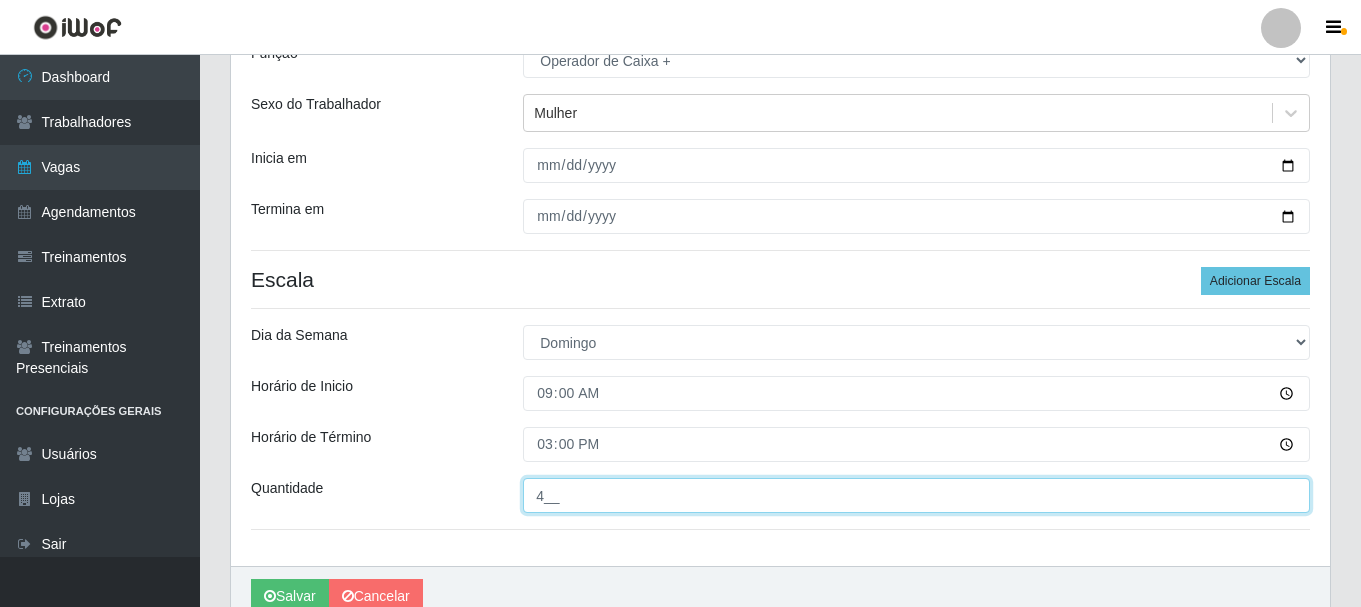 scroll, scrollTop: 294, scrollLeft: 0, axis: vertical 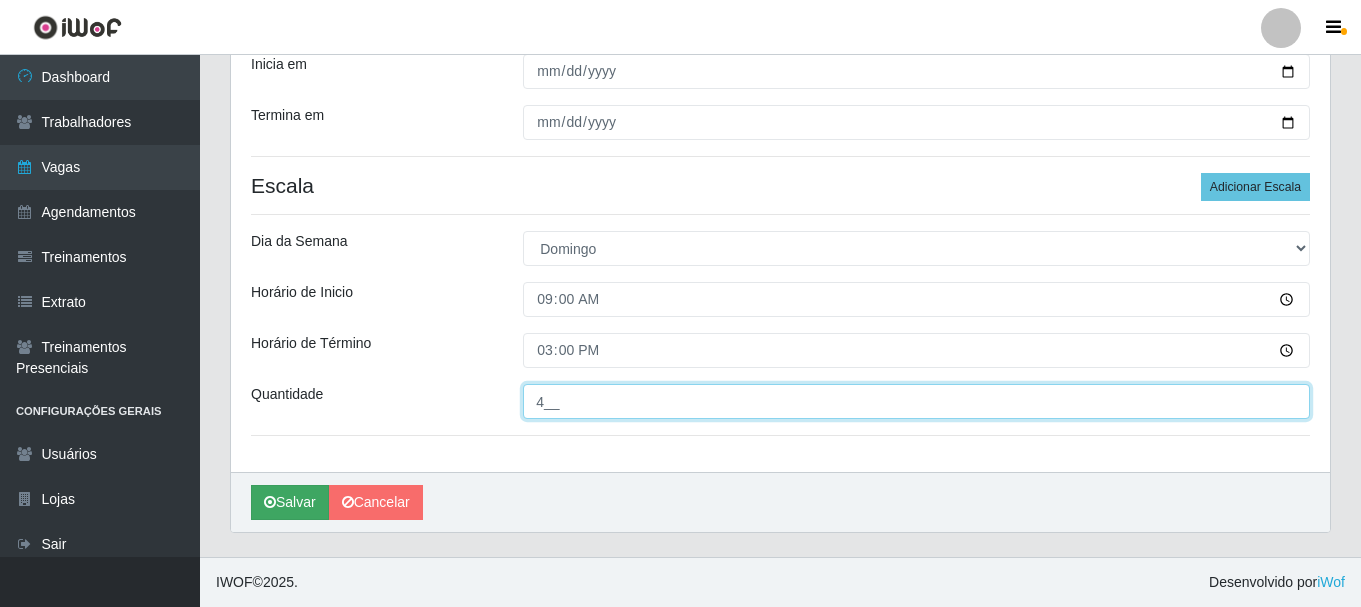 type on "4__" 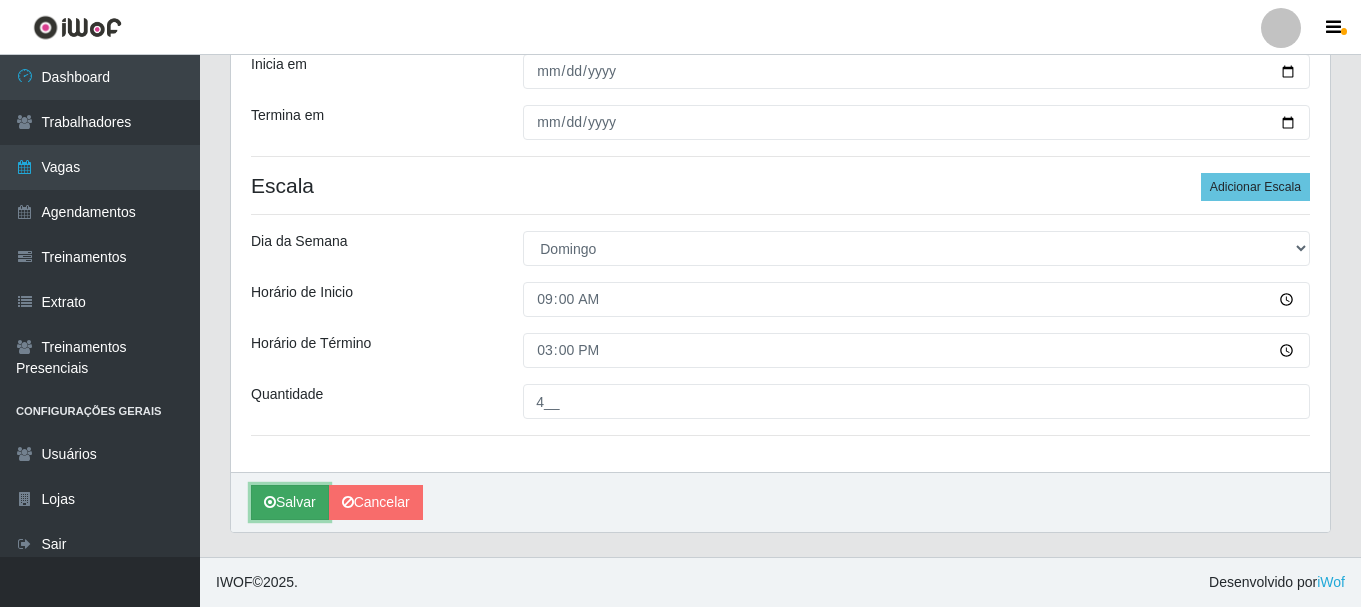 click on "Salvar" at bounding box center (290, 502) 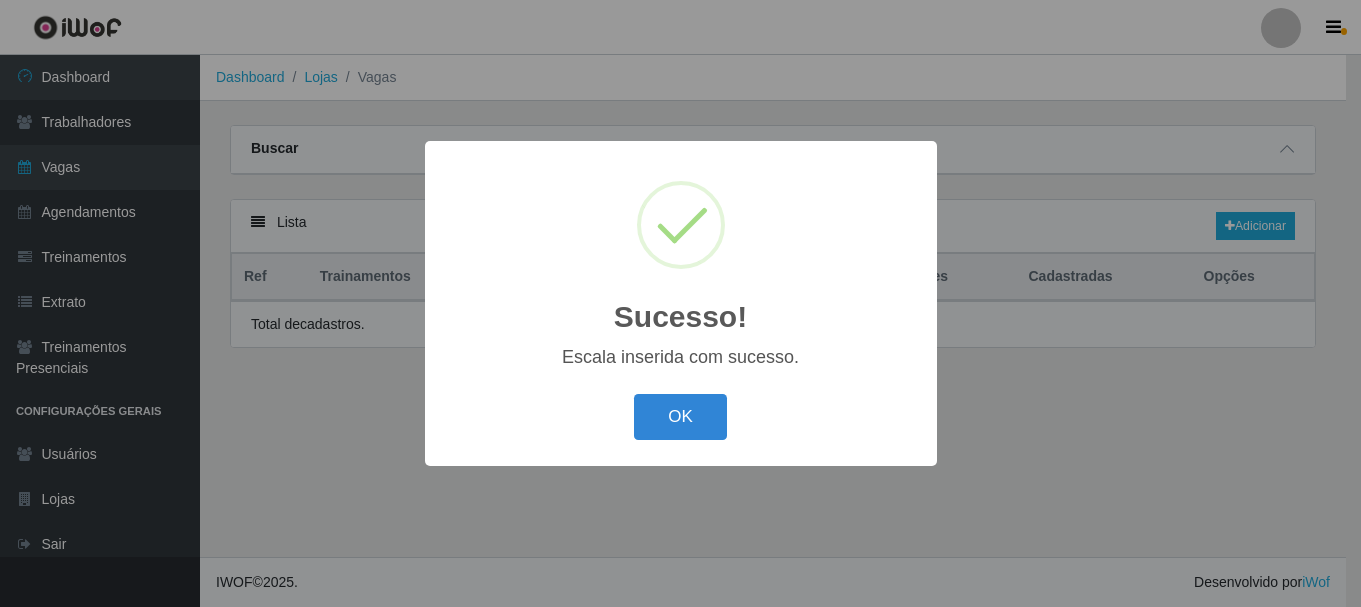 scroll, scrollTop: 0, scrollLeft: 0, axis: both 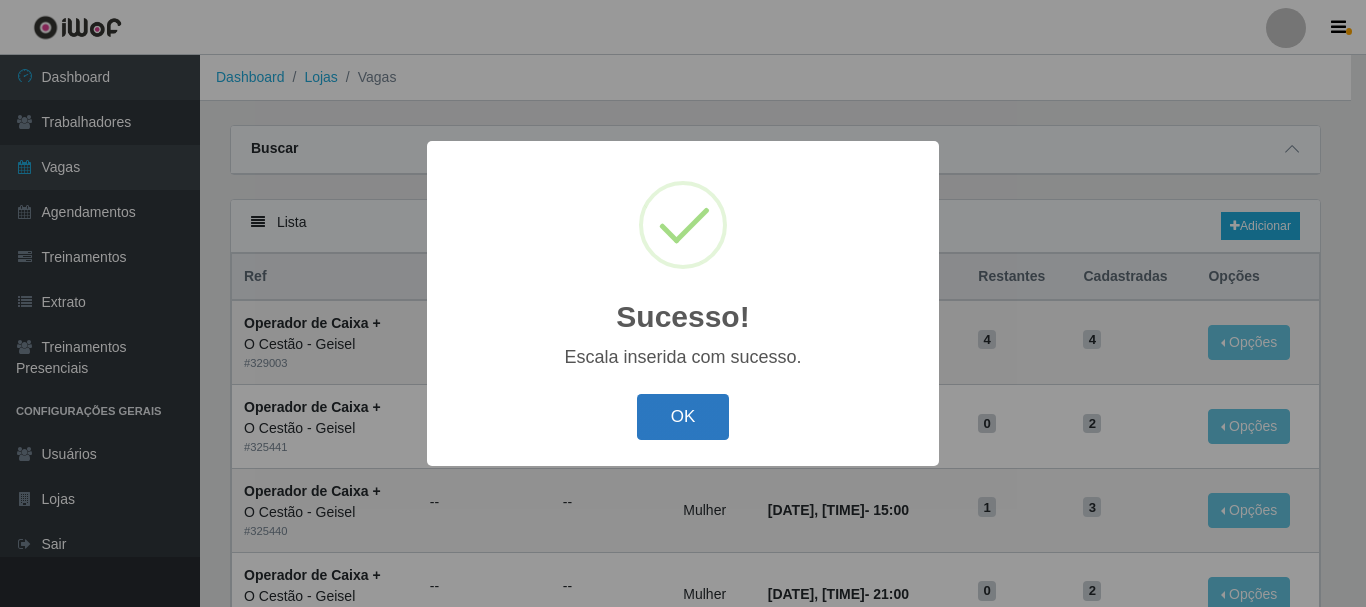 click on "OK" at bounding box center [683, 417] 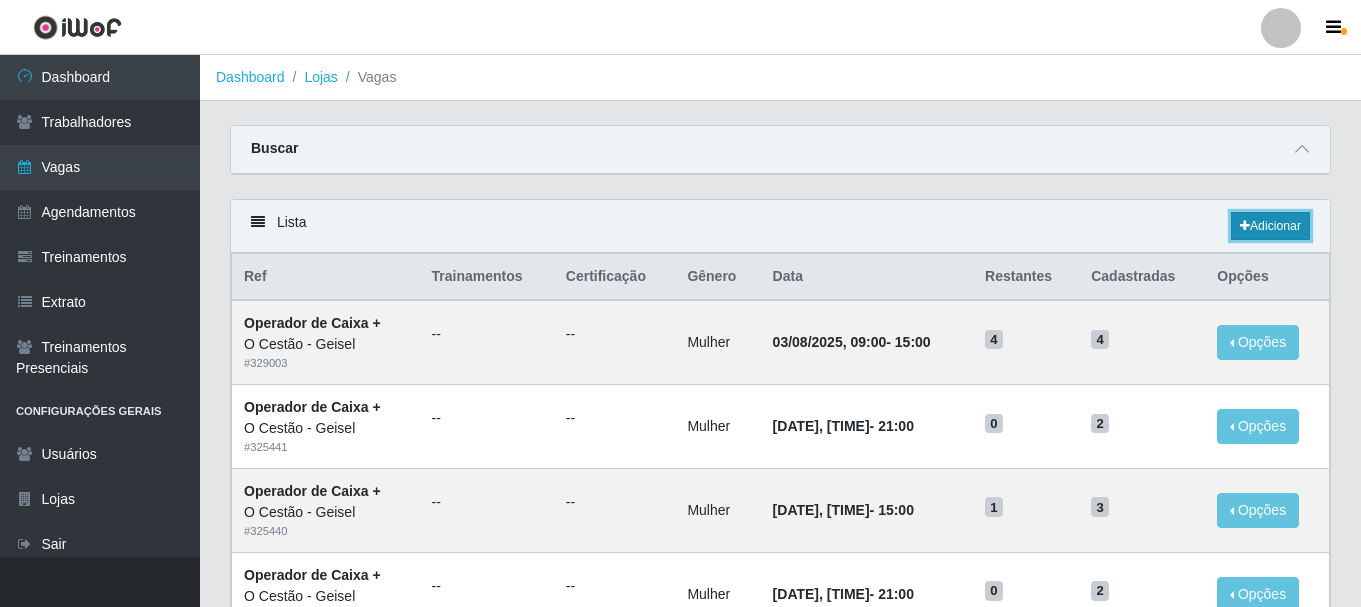 click on "Adicionar" at bounding box center [1270, 226] 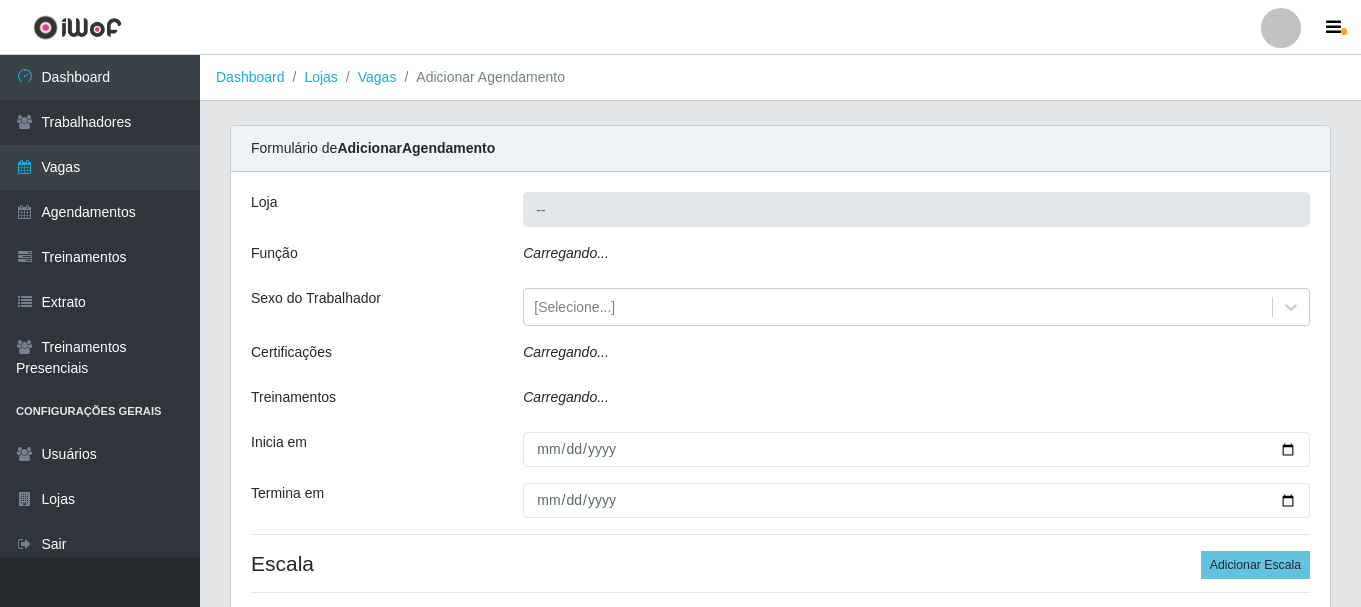 type on "O Cestão - Geisel" 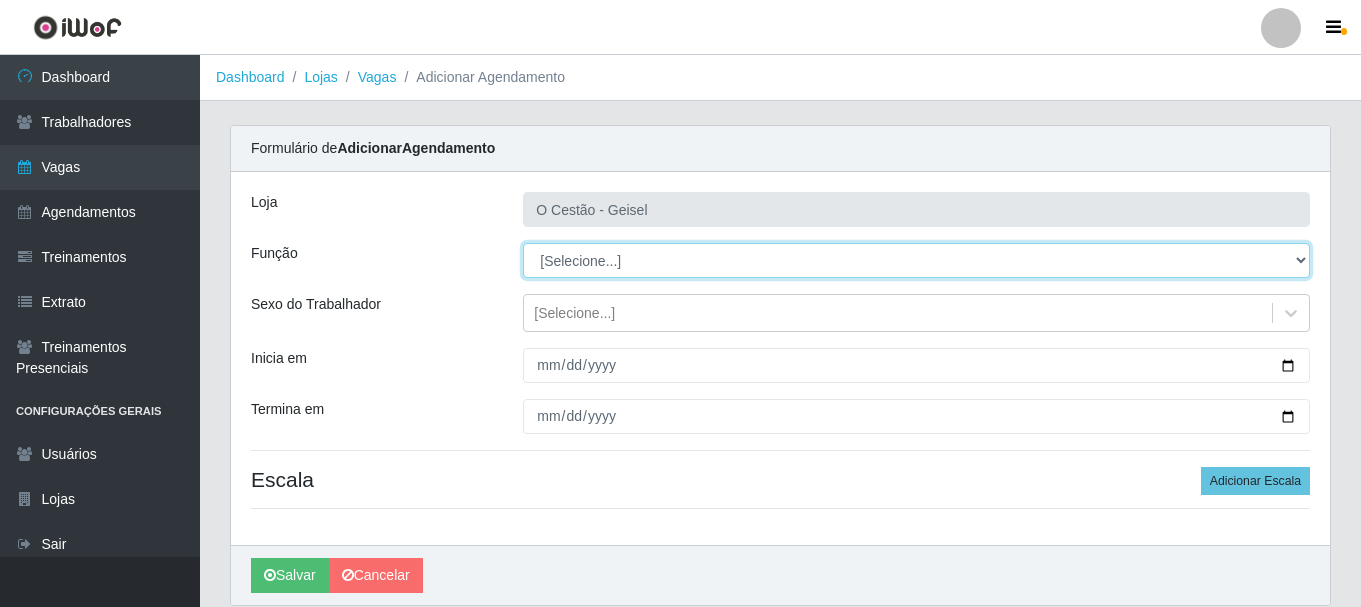 click on "[Selecione...] ASG ASG + ASG ++ Auxiliar de Estoque Auxiliar de Estoque + Auxiliar de Estoque ++ Balconista Balconista + Balconista ++ Balconista de Frios Balconista de Frios + Balconista de Frios ++ Balconista de Padaria  Balconista de Padaria + Balconista de Padaria ++ Embalador Embalador + Embalador ++ Operador de Caixa Operador de Caixa + Operador de Caixa ++ Repositor  Repositor + Repositor ++" at bounding box center [916, 260] 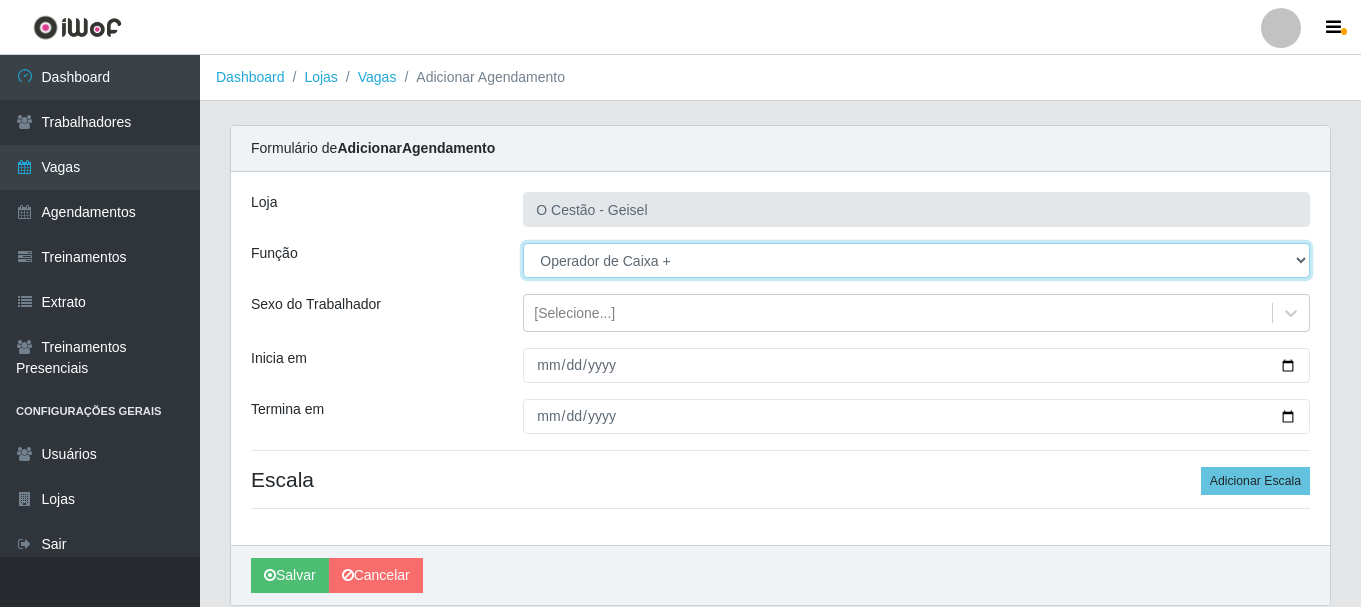 click on "[Selecione...] ASG ASG + ASG ++ Auxiliar de Estoque Auxiliar de Estoque + Auxiliar de Estoque ++ Balconista Balconista + Balconista ++ Balconista de Frios Balconista de Frios + Balconista de Frios ++ Balconista de Padaria  Balconista de Padaria + Balconista de Padaria ++ Embalador Embalador + Embalador ++ Operador de Caixa Operador de Caixa + Operador de Caixa ++ Repositor  Repositor + Repositor ++" at bounding box center [916, 260] 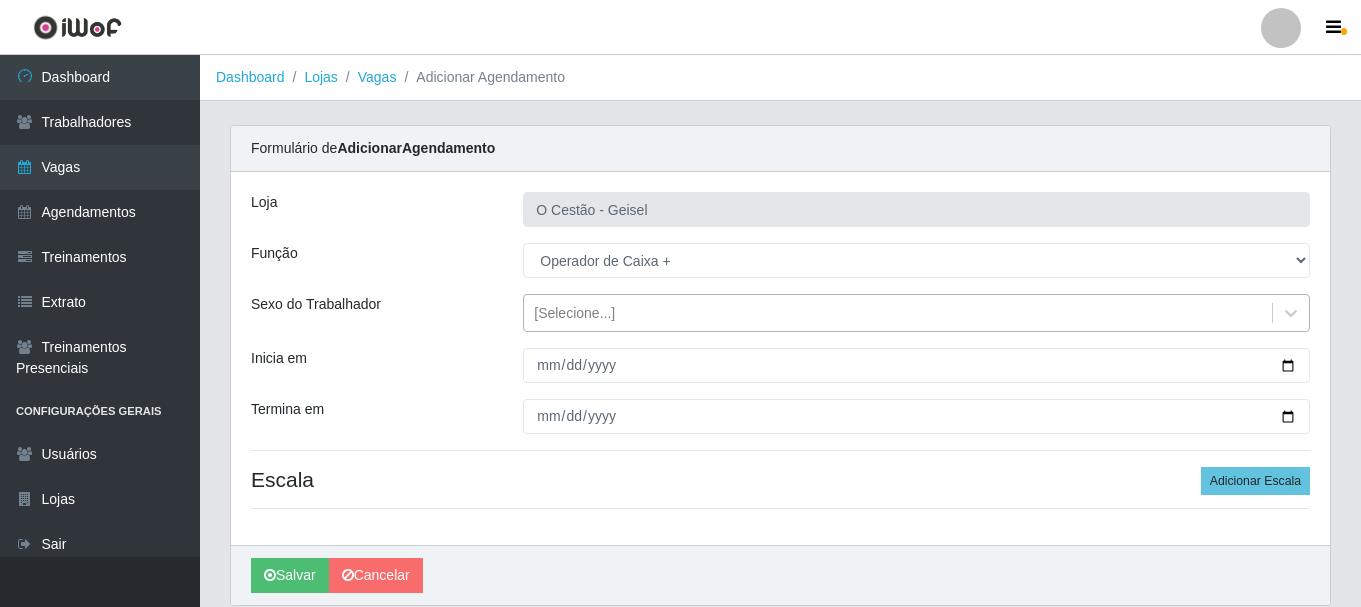 click on "[Selecione...]" at bounding box center (898, 313) 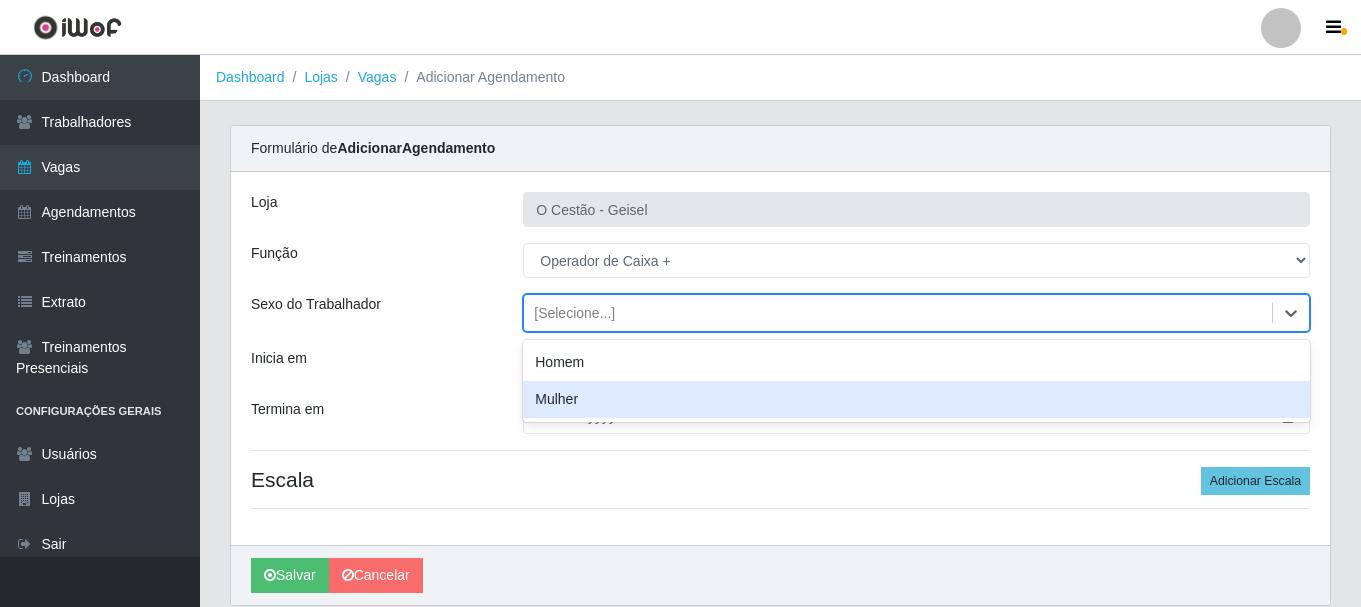 click on "Mulher" at bounding box center (916, 399) 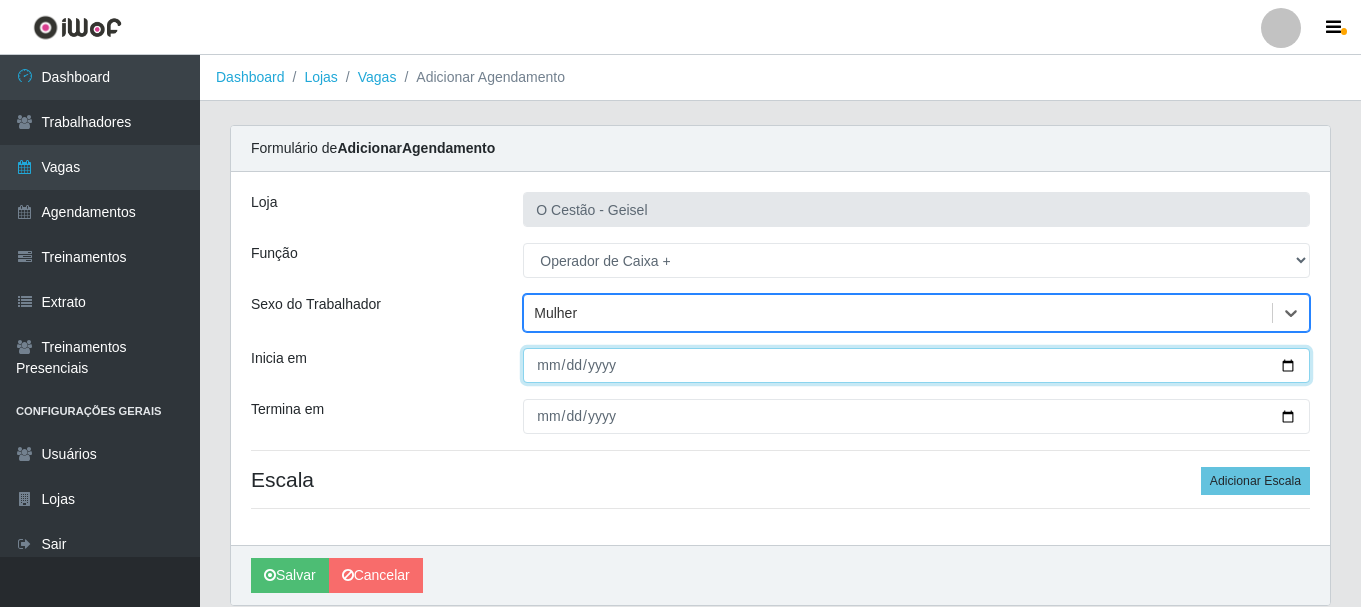 click on "Inicia em" at bounding box center (916, 365) 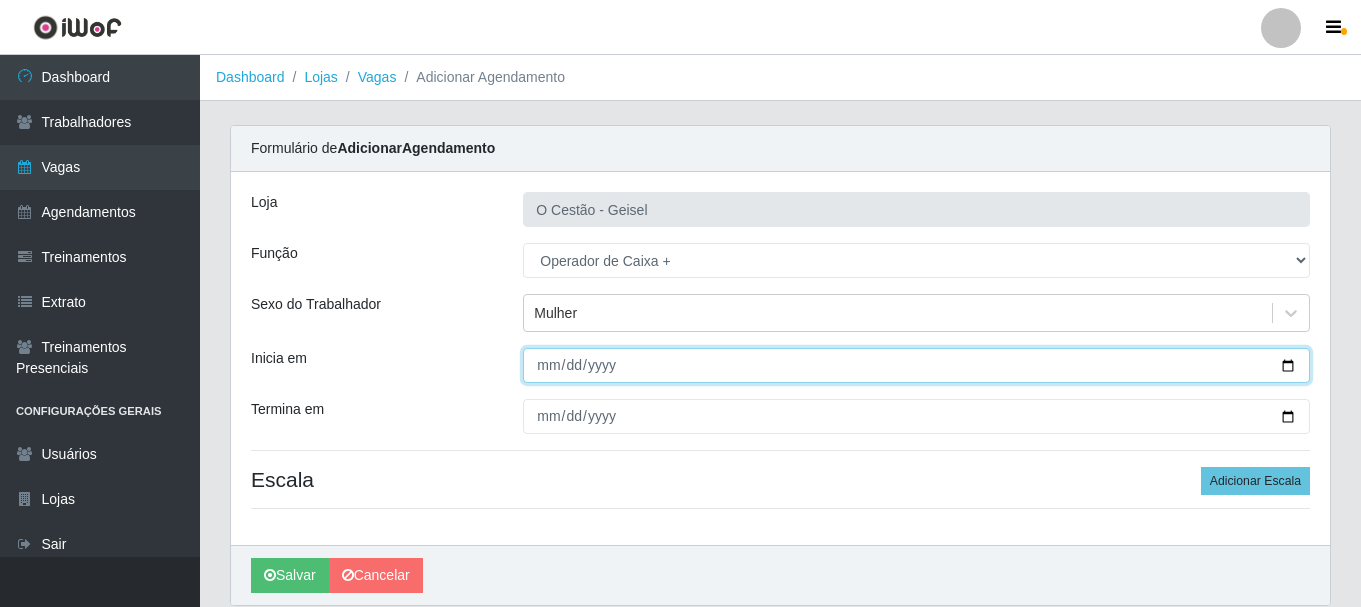 type on "[DATE]" 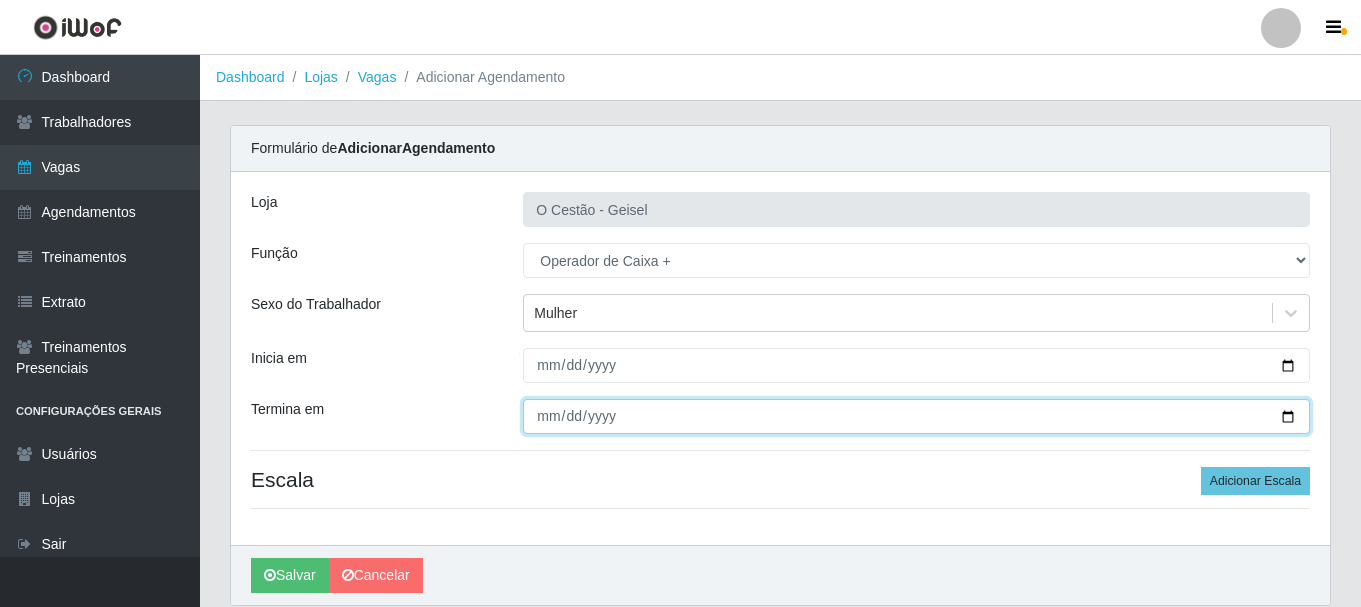 click on "Termina em" at bounding box center [916, 416] 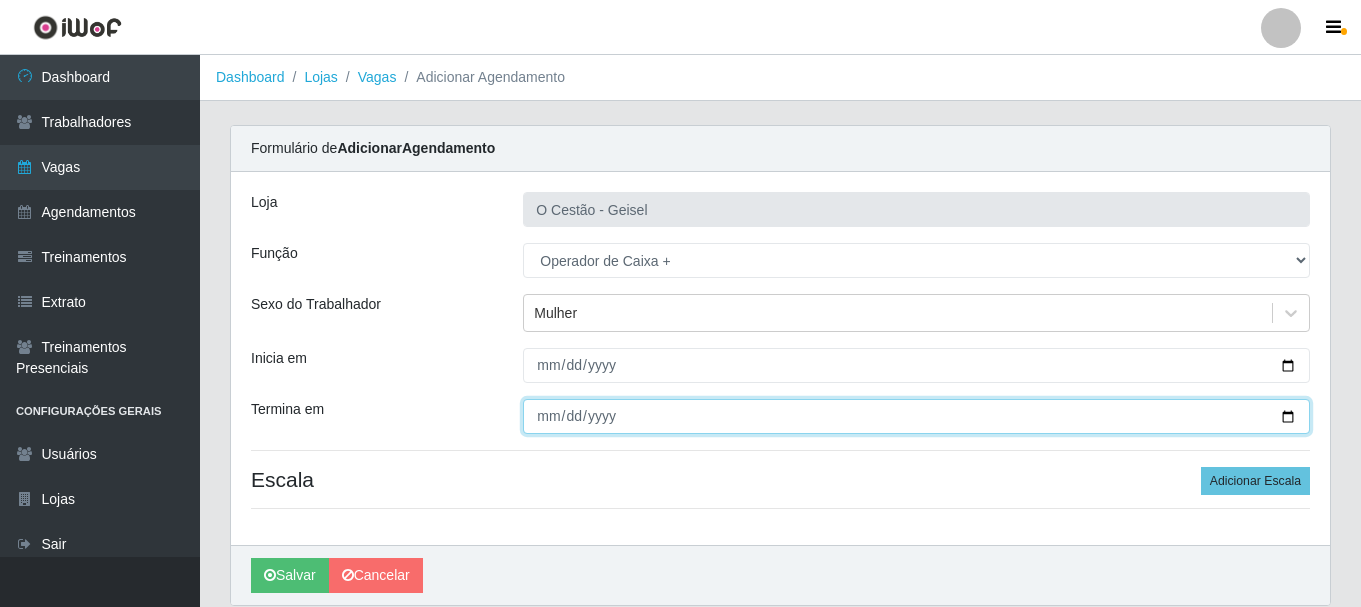 type on "[DATE]" 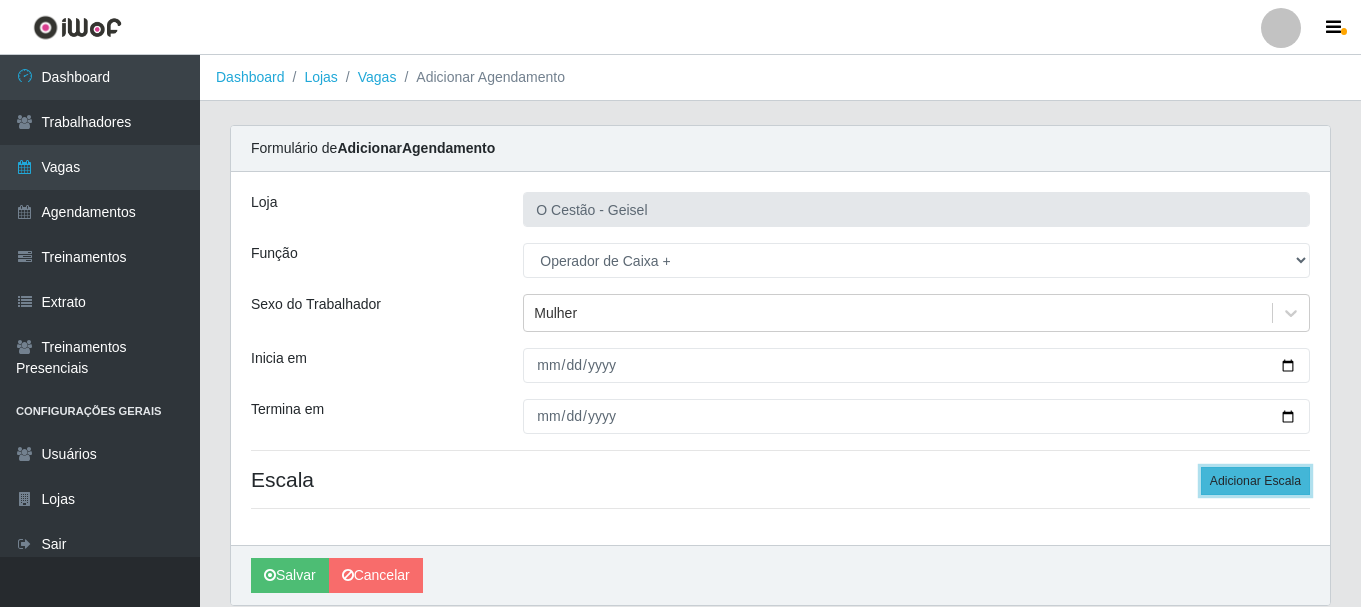 click on "Adicionar Escala" at bounding box center [1255, 481] 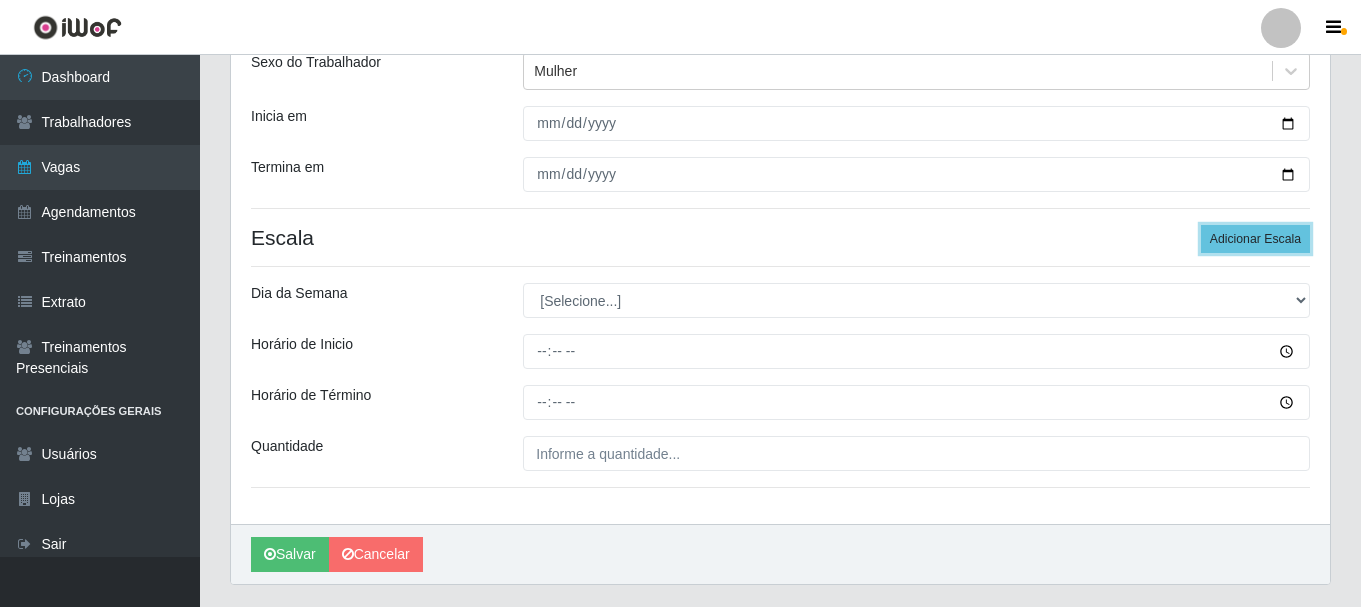 scroll, scrollTop: 294, scrollLeft: 0, axis: vertical 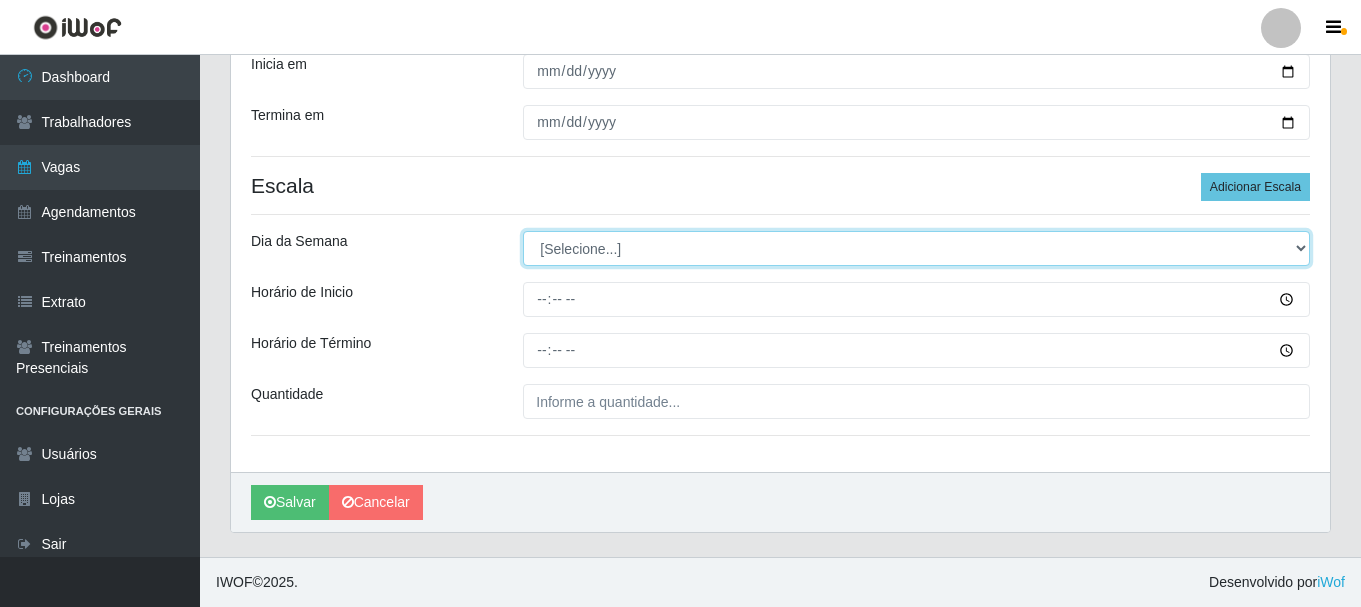 click on "[Selecione...] Segunda Terça Quarta Quinta Sexta Sábado Domingo" at bounding box center [916, 248] 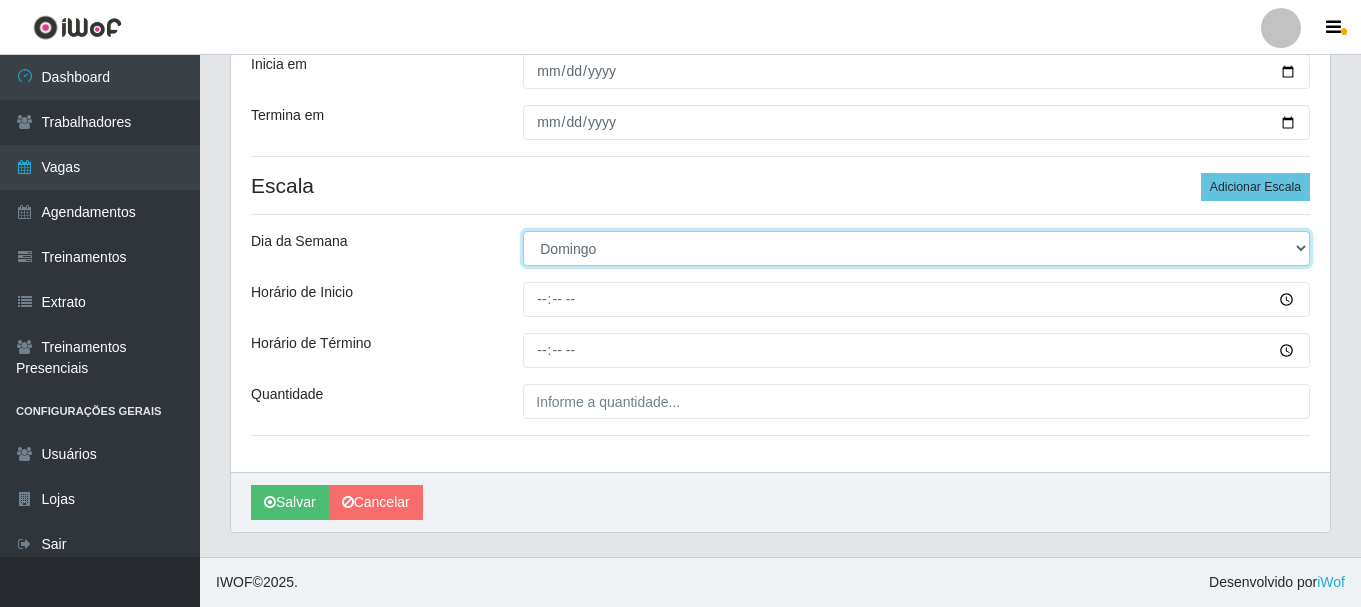 click on "[Selecione...] Segunda Terça Quarta Quinta Sexta Sábado Domingo" at bounding box center (916, 248) 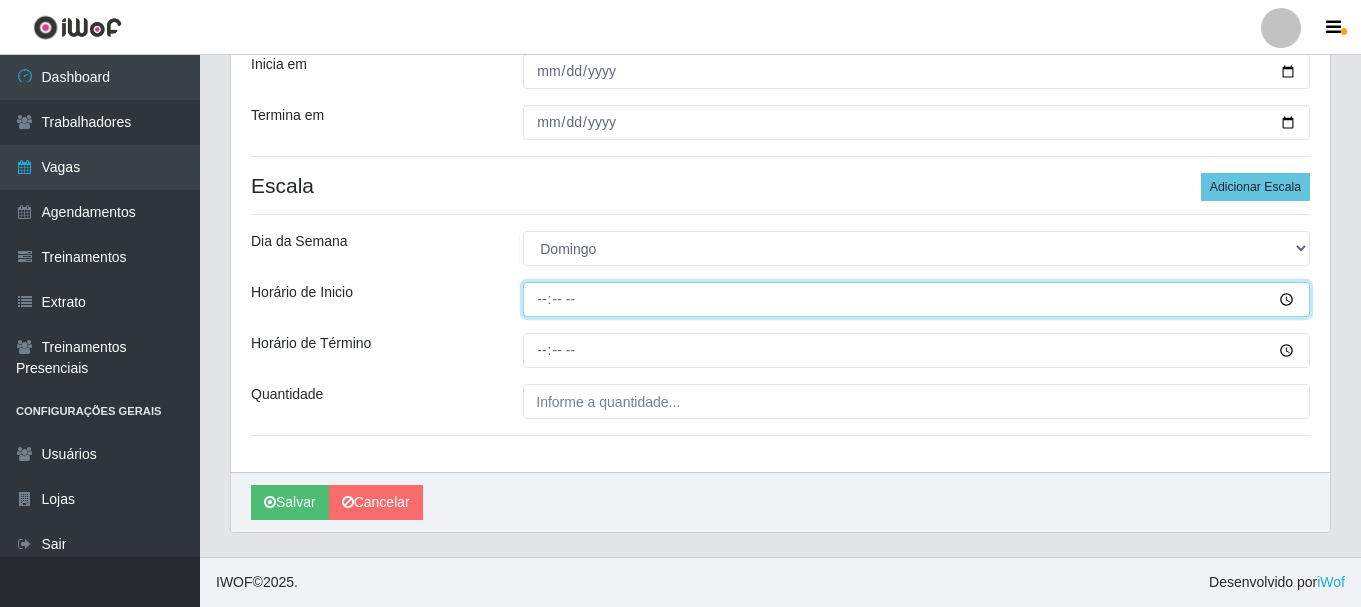 click on "Horário de Inicio" at bounding box center (916, 299) 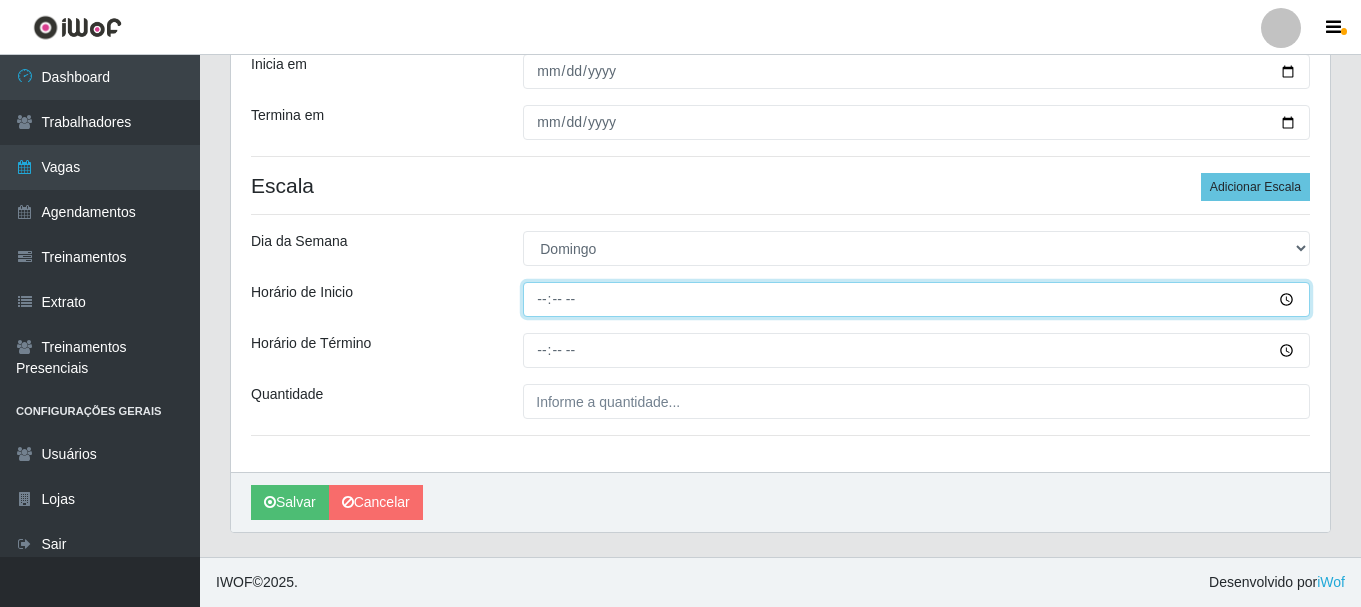 type on "15:00" 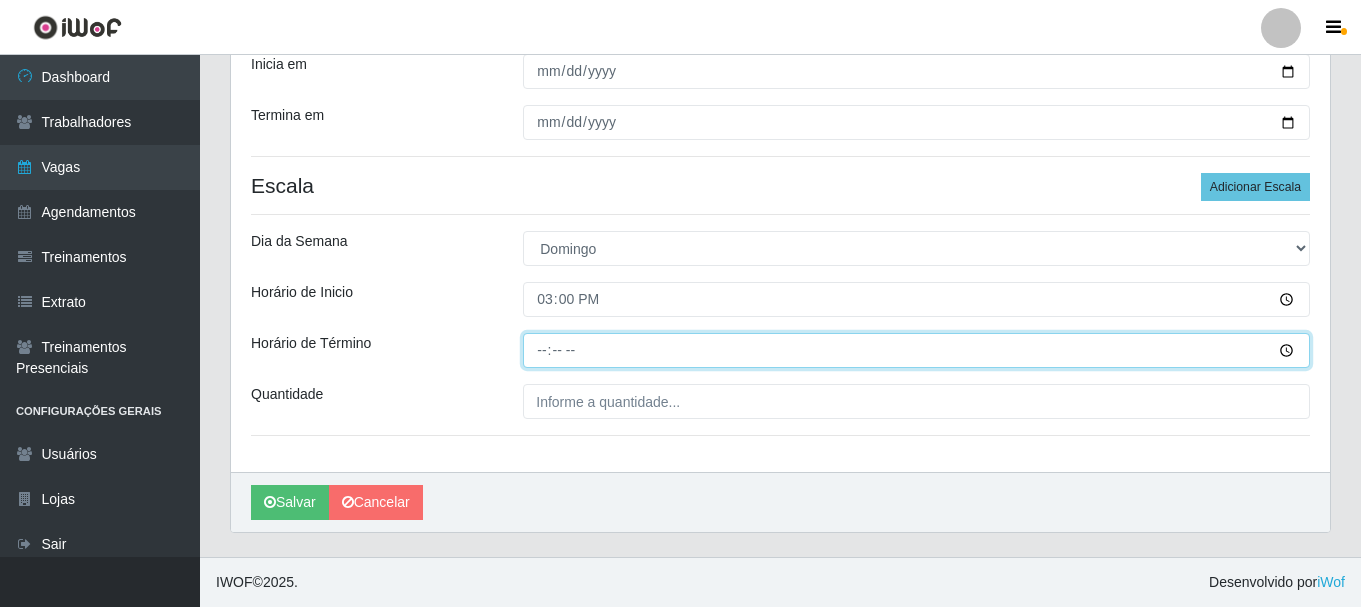click on "Horário de Término" at bounding box center (916, 350) 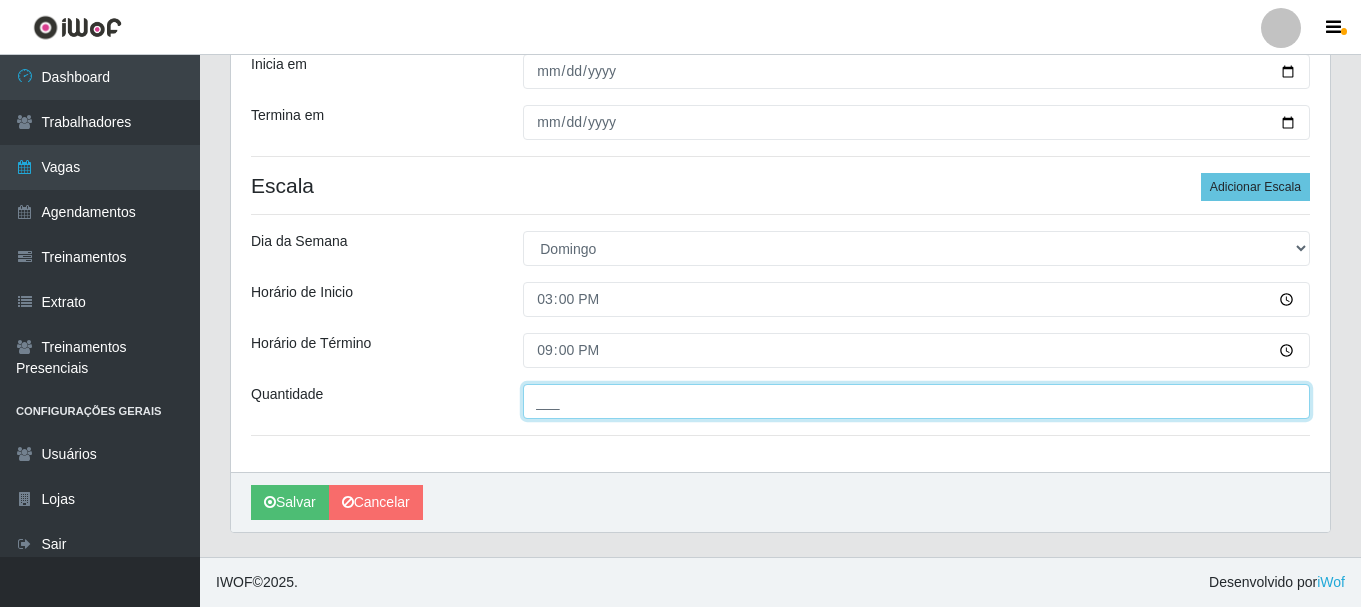 click on "___" at bounding box center [916, 401] 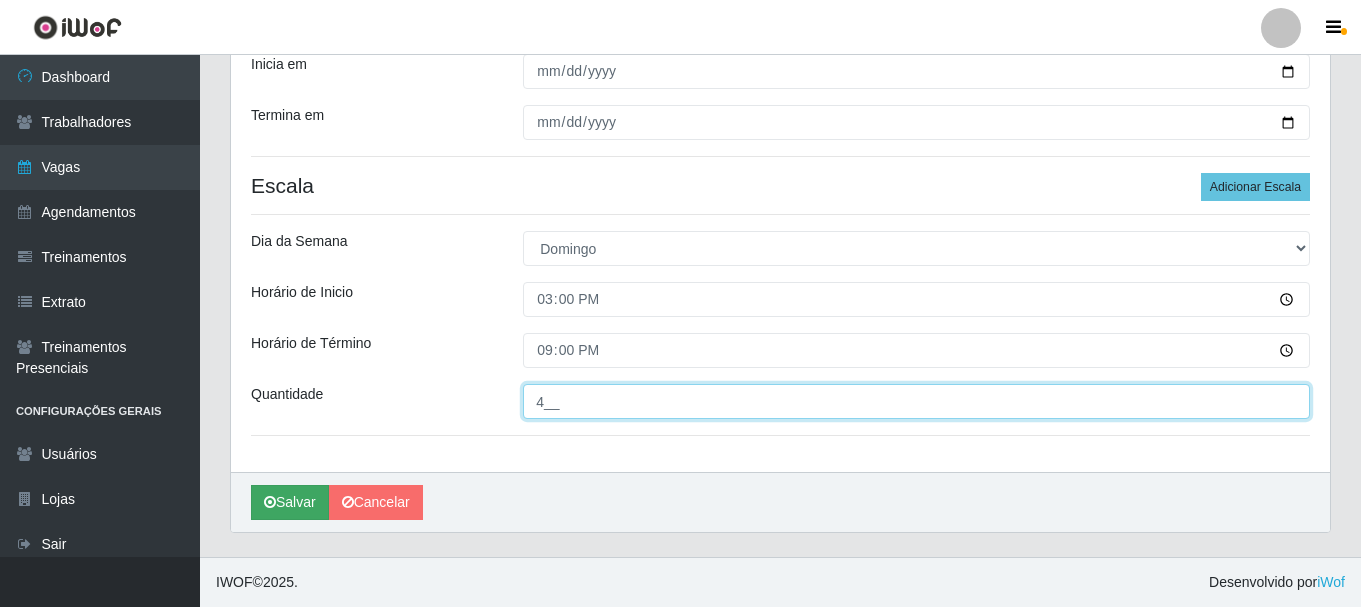 type on "4__" 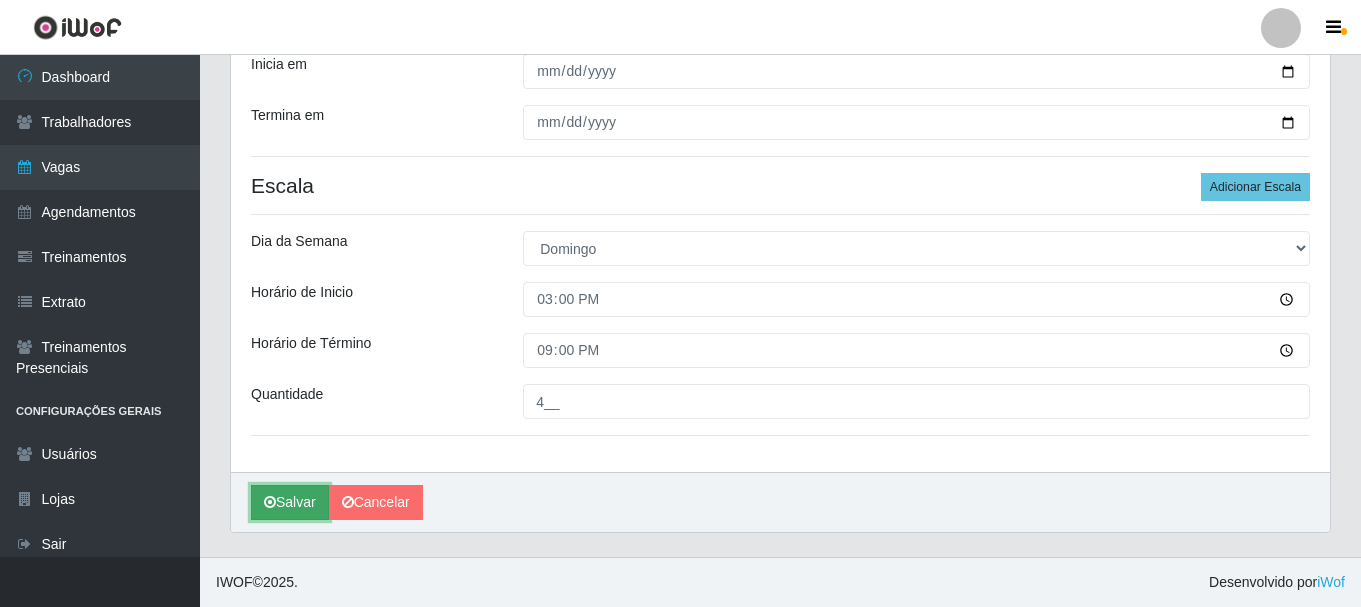 click on "Salvar" at bounding box center (290, 502) 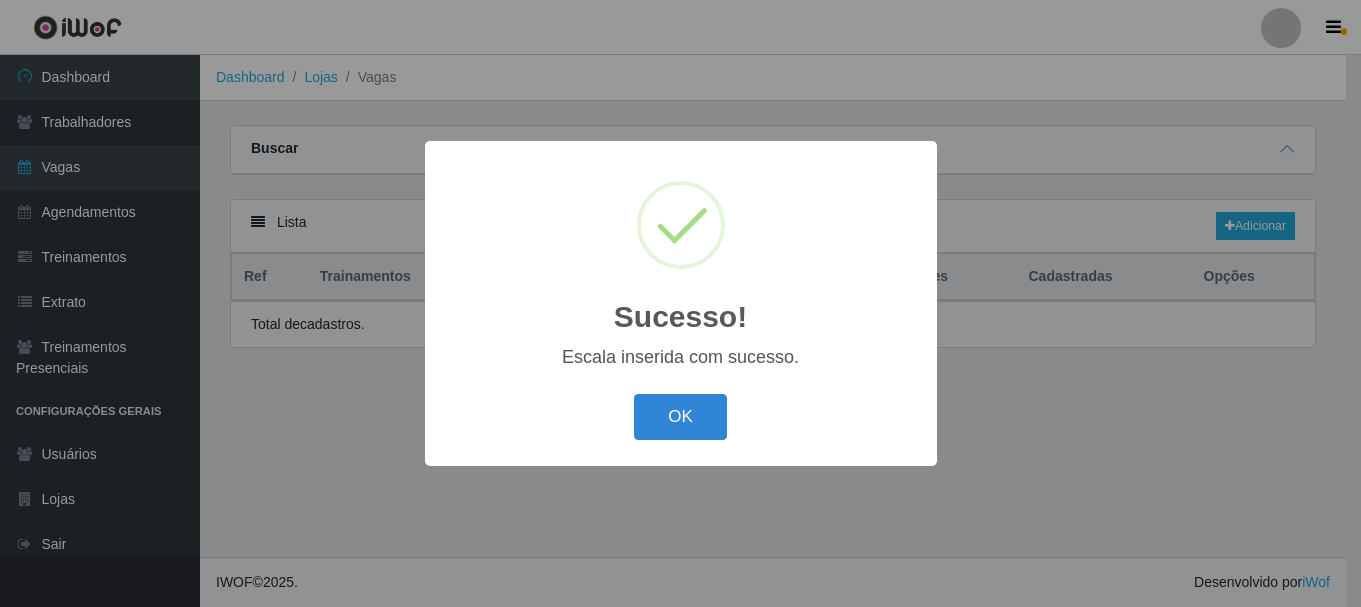 scroll, scrollTop: 0, scrollLeft: 0, axis: both 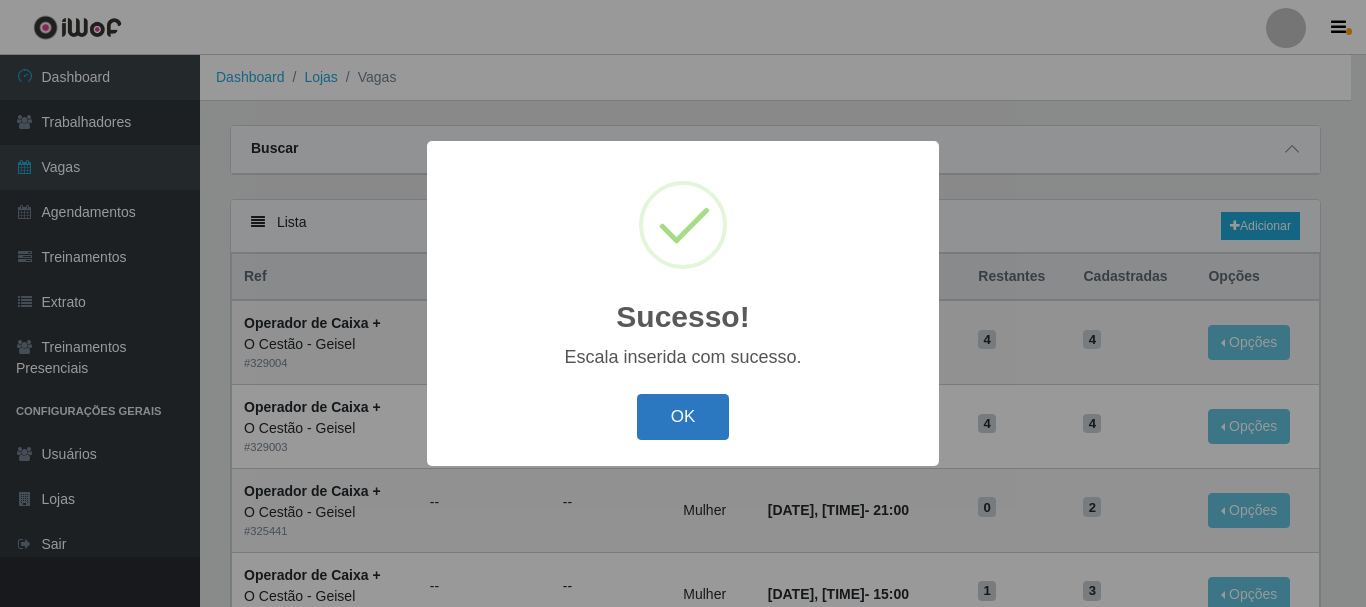 click on "OK" at bounding box center [683, 417] 